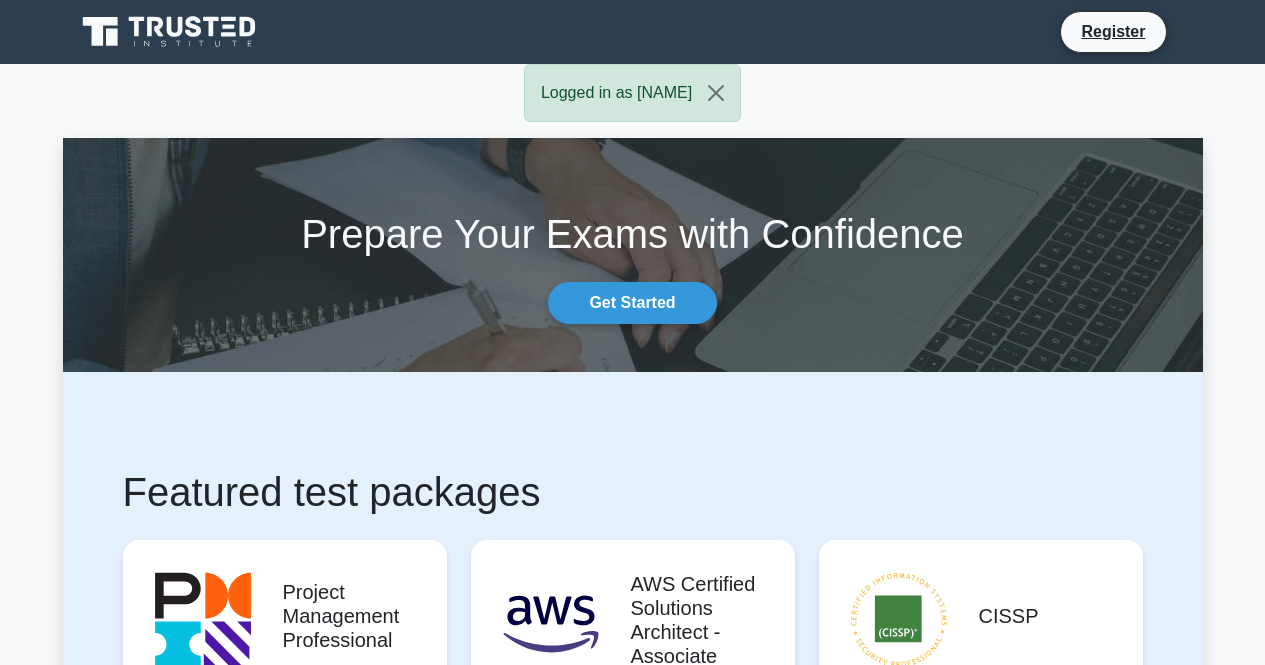 scroll, scrollTop: 0, scrollLeft: 0, axis: both 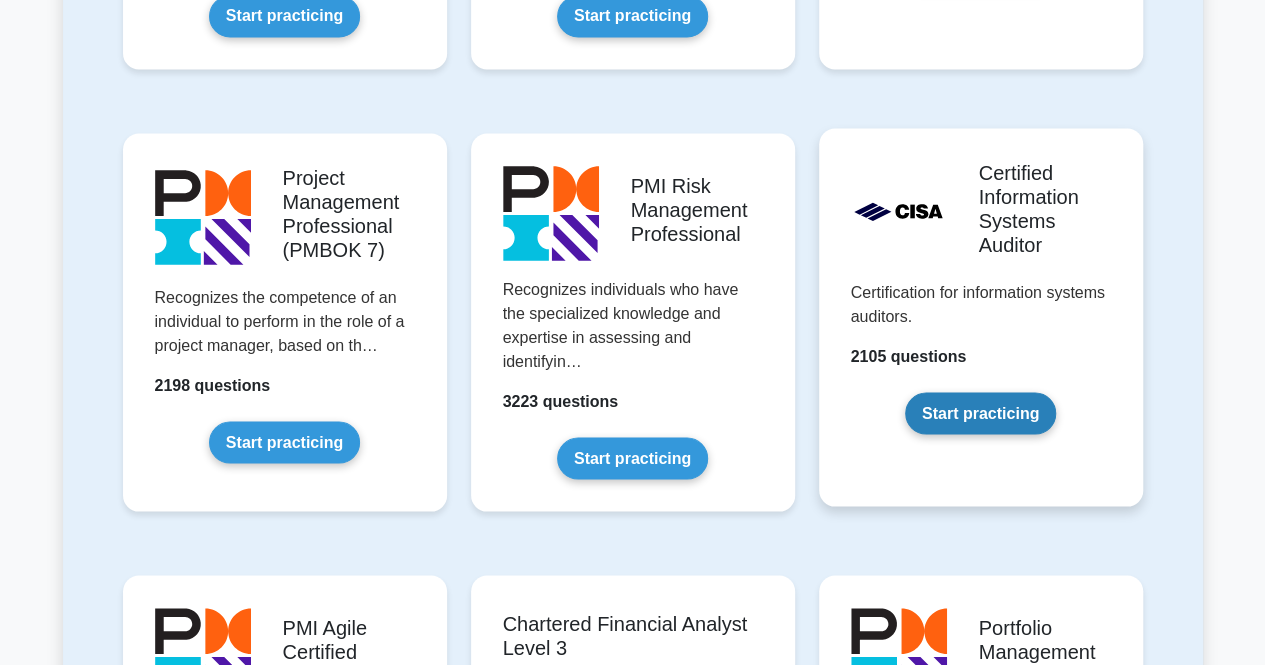 click on "Start practicing" at bounding box center (980, 413) 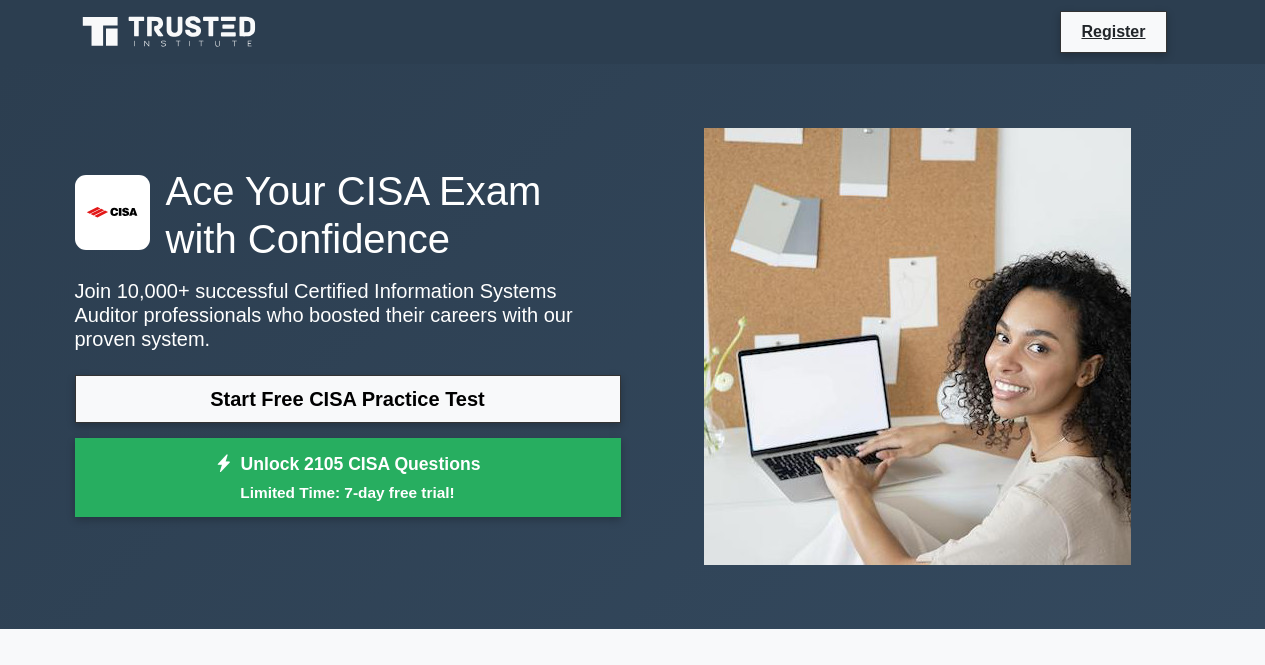 scroll, scrollTop: 0, scrollLeft: 0, axis: both 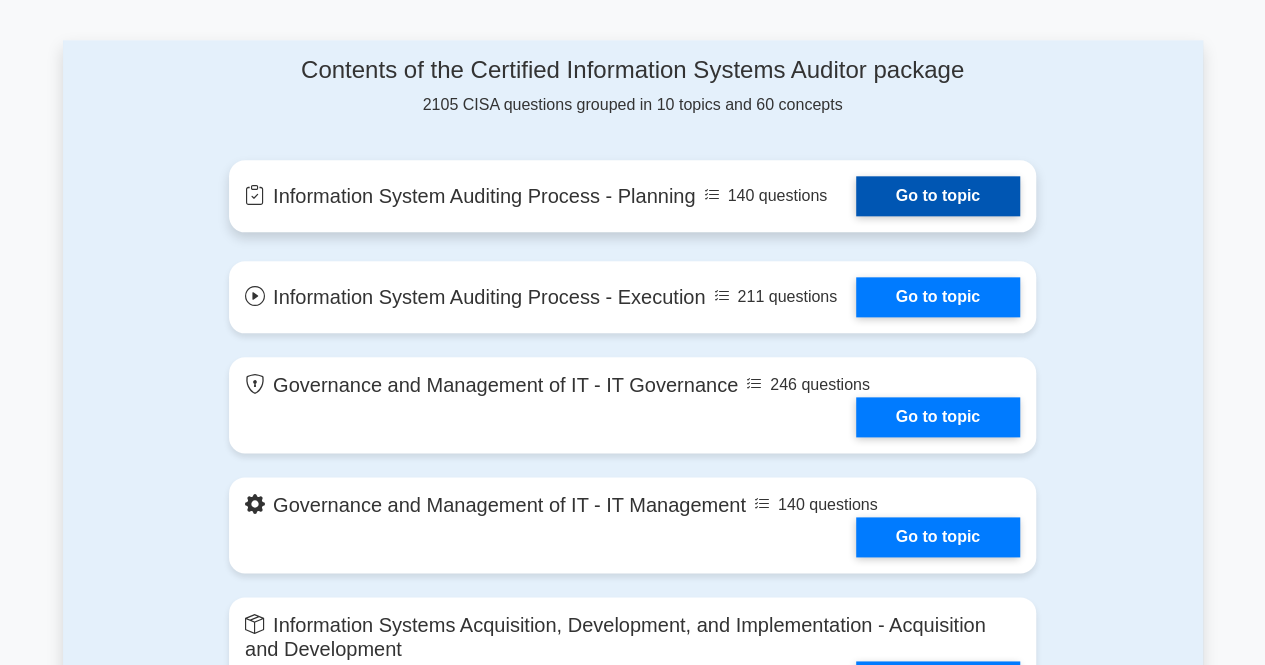 click on "Go to topic" at bounding box center [938, 196] 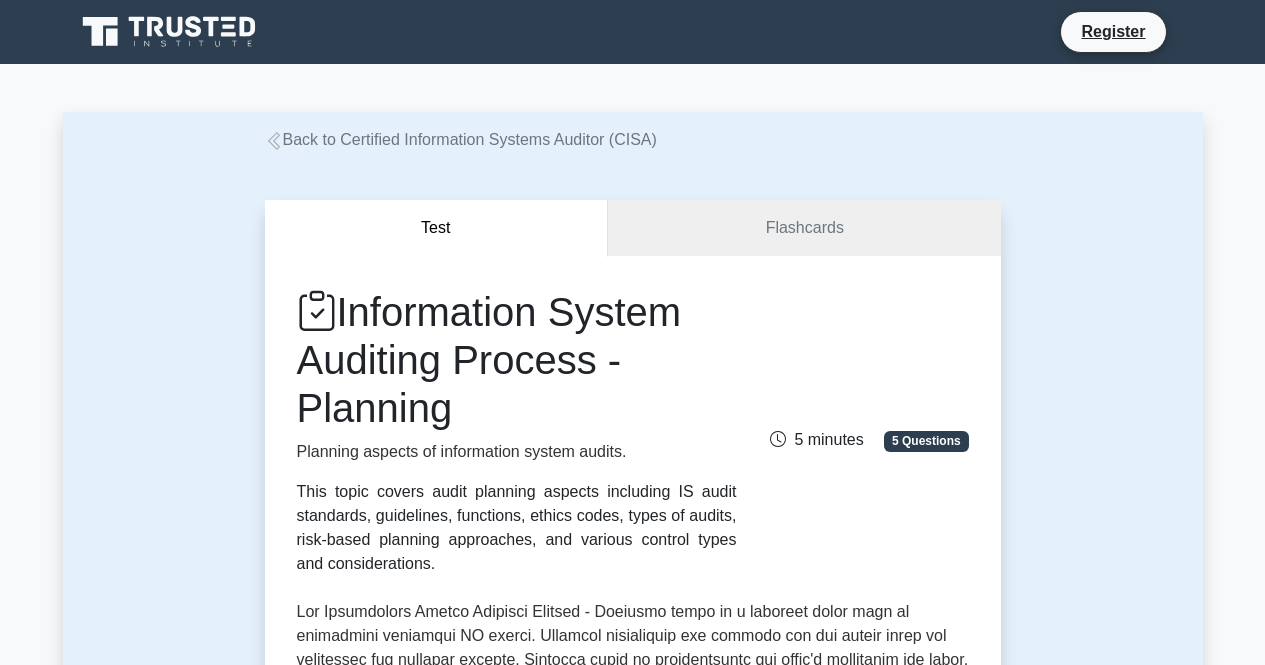 scroll, scrollTop: 0, scrollLeft: 0, axis: both 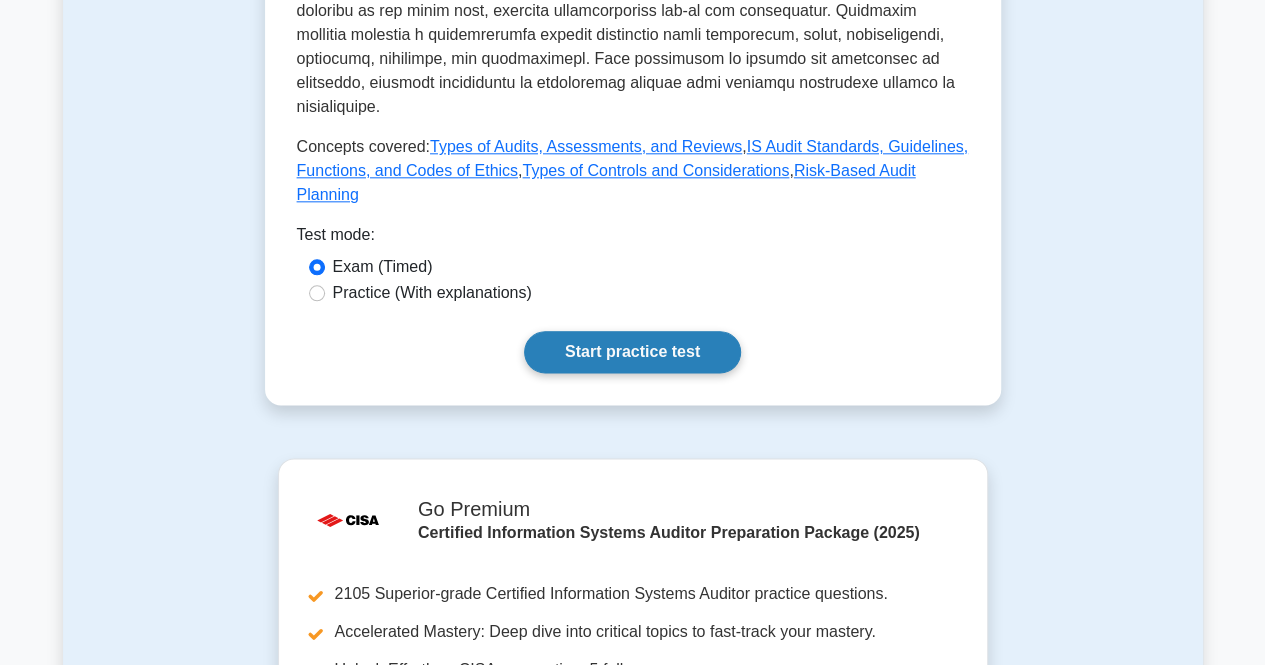 click on "Start practice test" at bounding box center (632, 352) 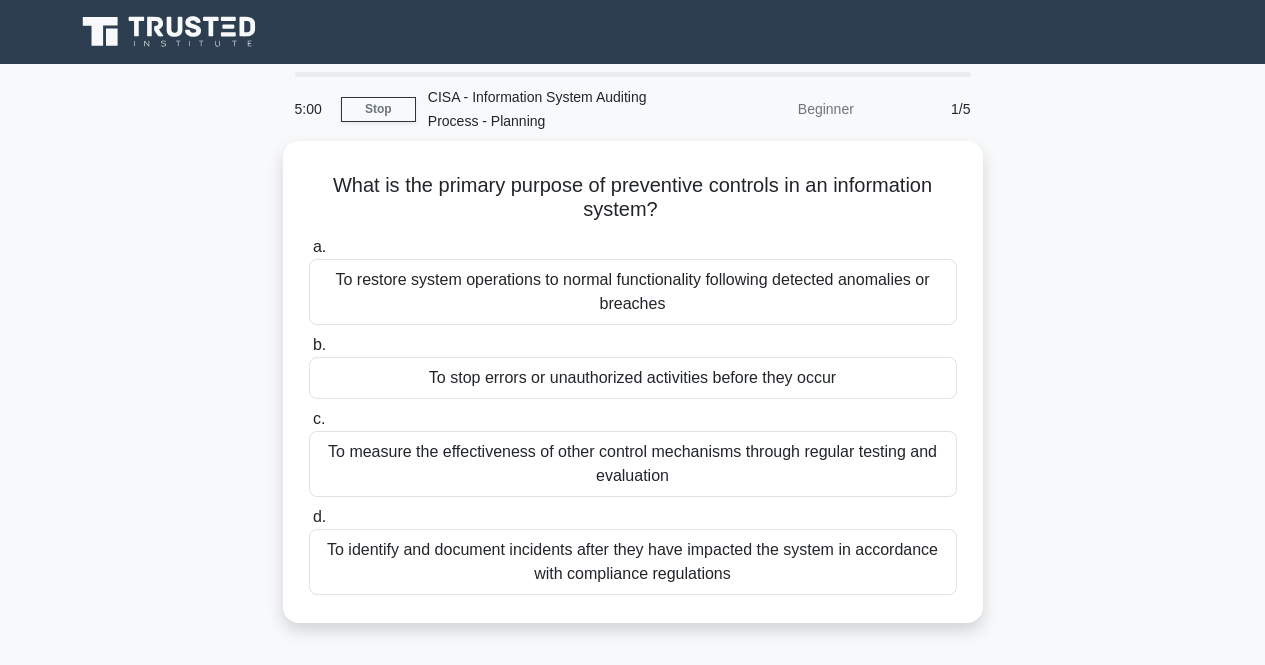 scroll, scrollTop: 0, scrollLeft: 0, axis: both 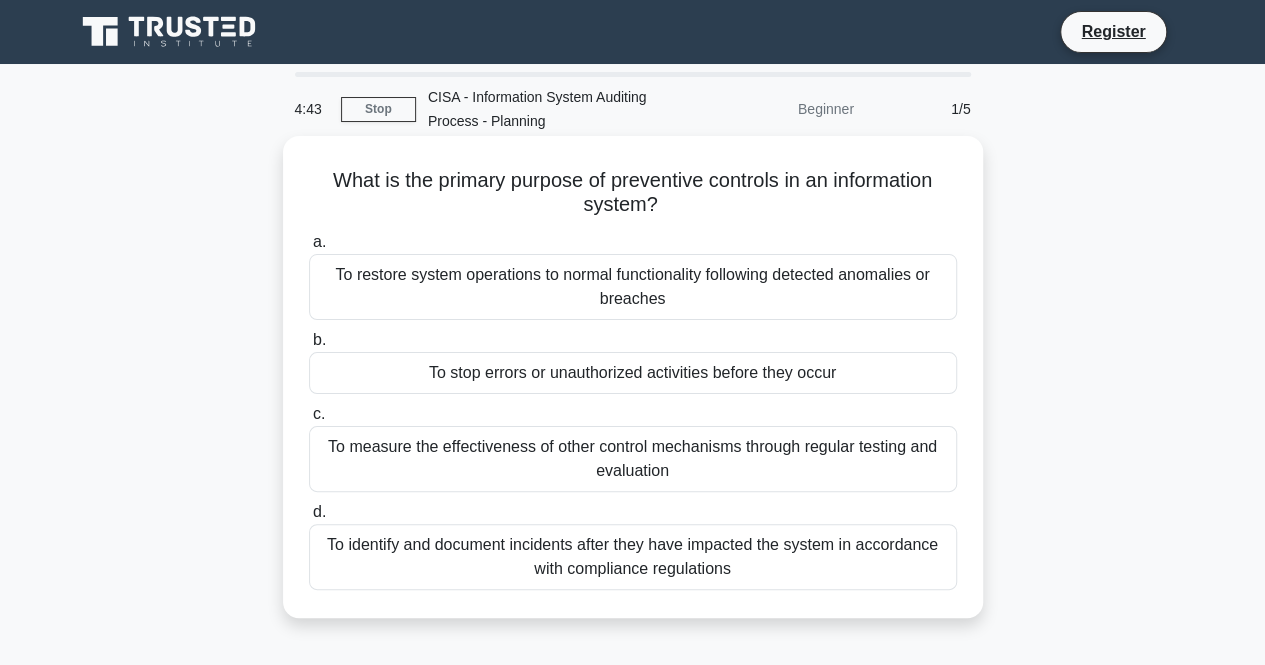 click on "To stop errors or unauthorized activities before they occur" at bounding box center (633, 373) 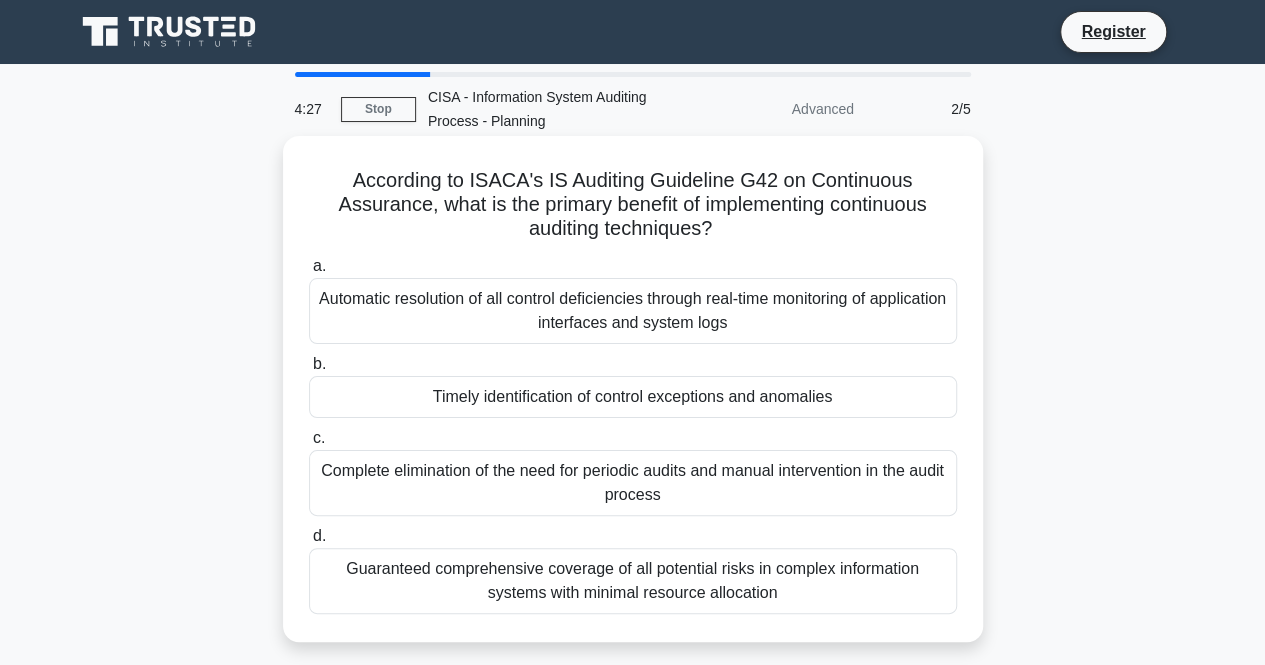 click on "Timely identification of control exceptions and anomalies" at bounding box center (633, 397) 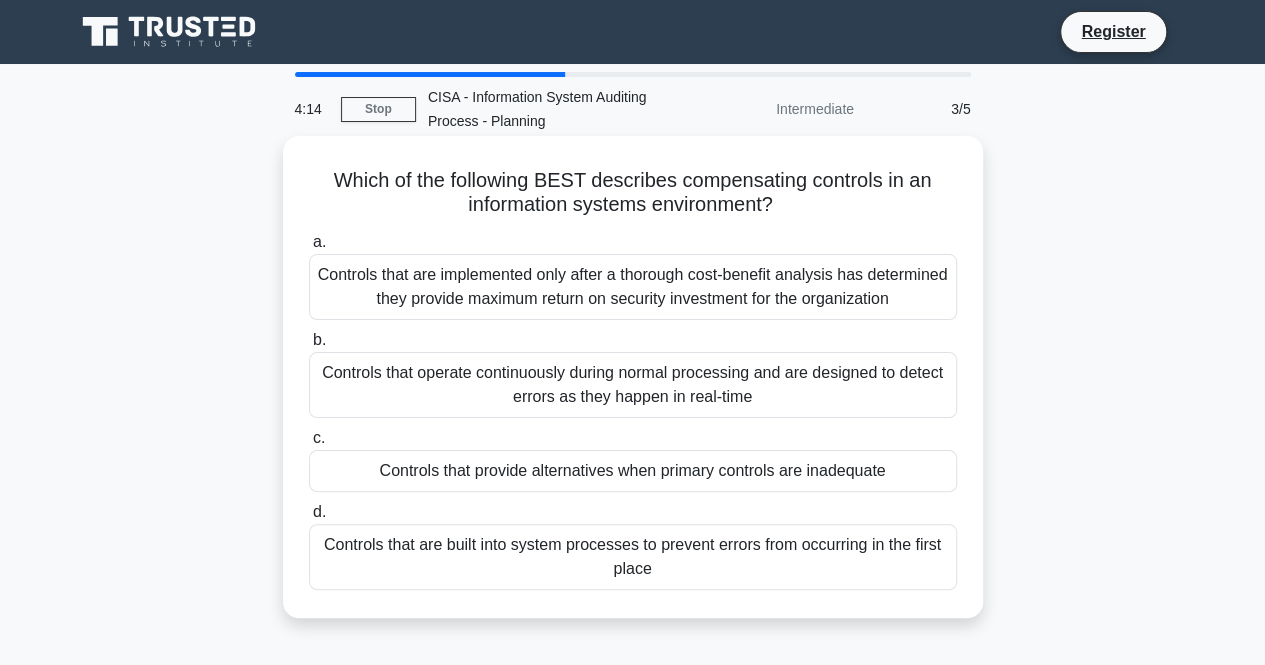 click on "Controls that provide alternatives when primary controls are inadequate" at bounding box center (633, 471) 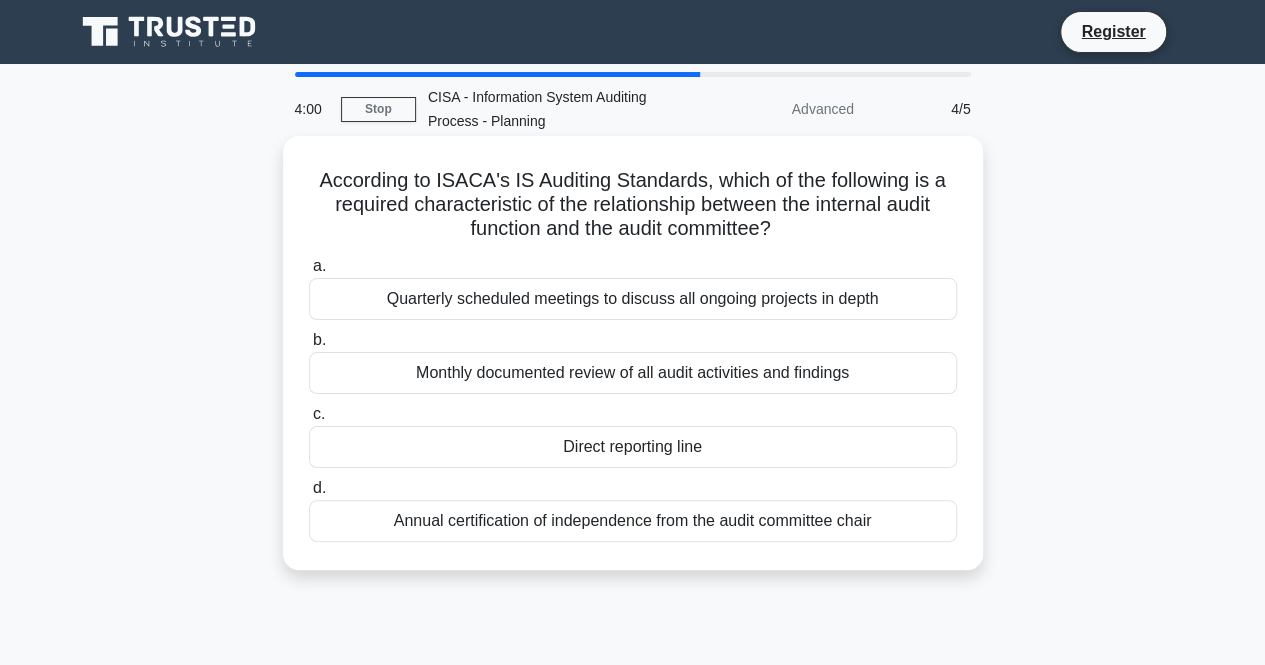 click on "Direct reporting line" at bounding box center (633, 447) 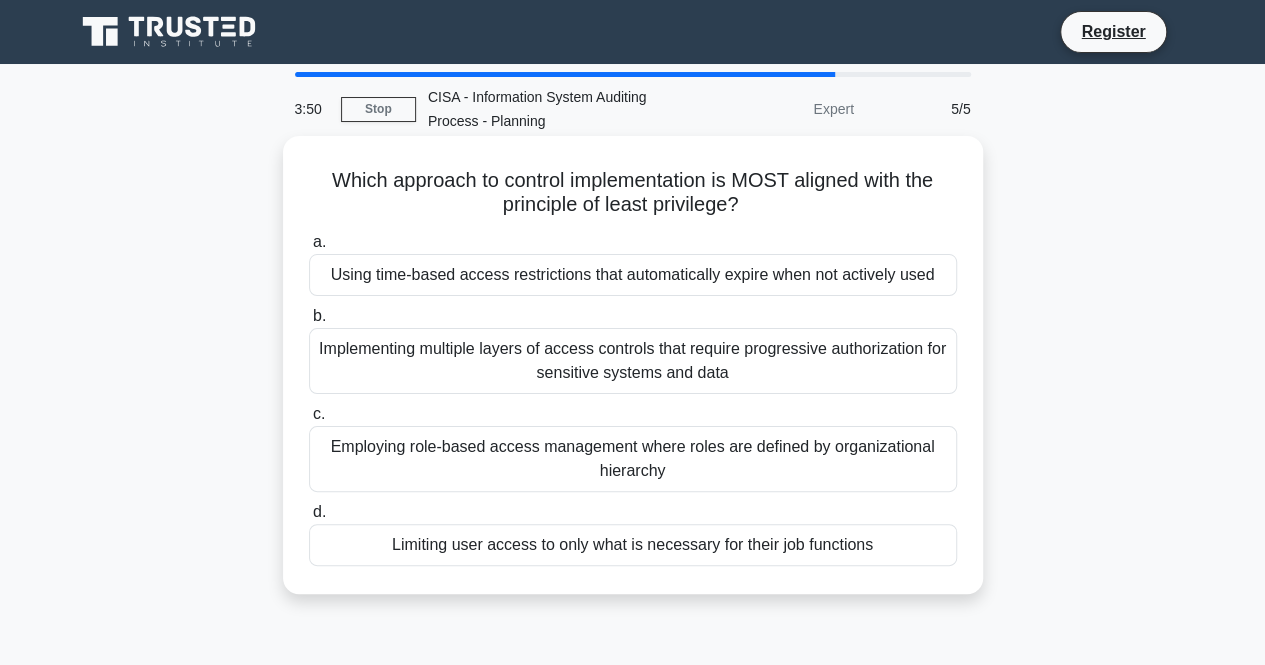 click on "Limiting user access to only what is necessary for their job functions" at bounding box center [633, 545] 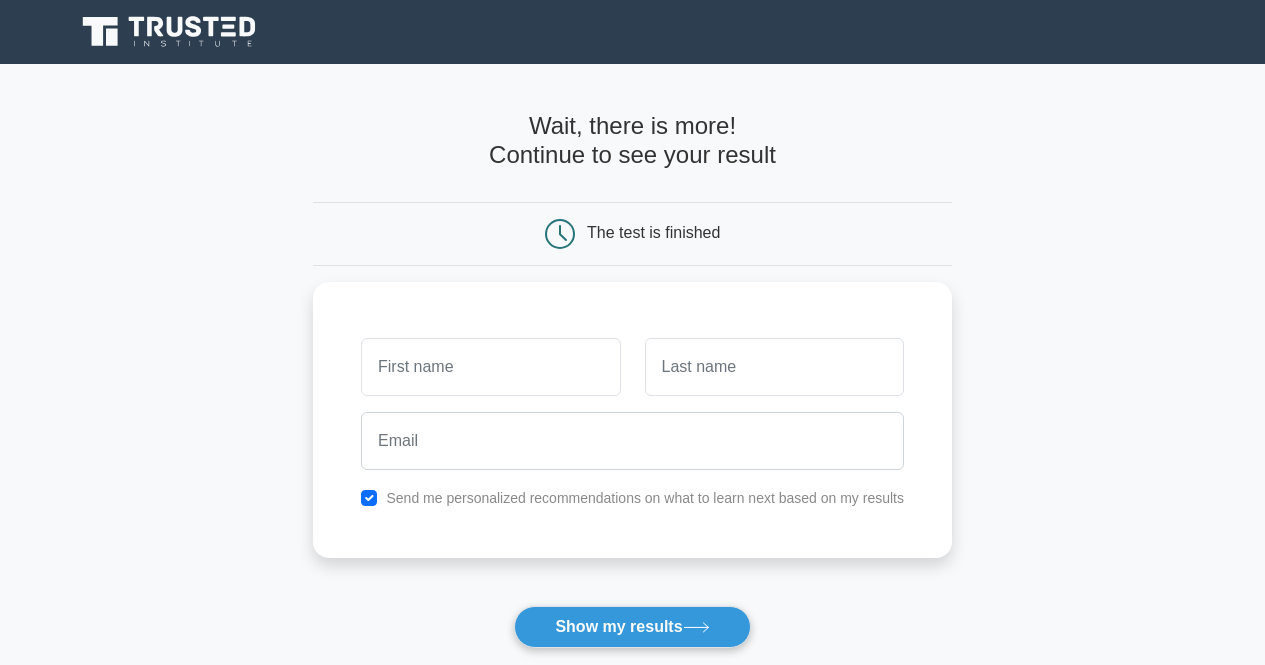 scroll, scrollTop: 0, scrollLeft: 0, axis: both 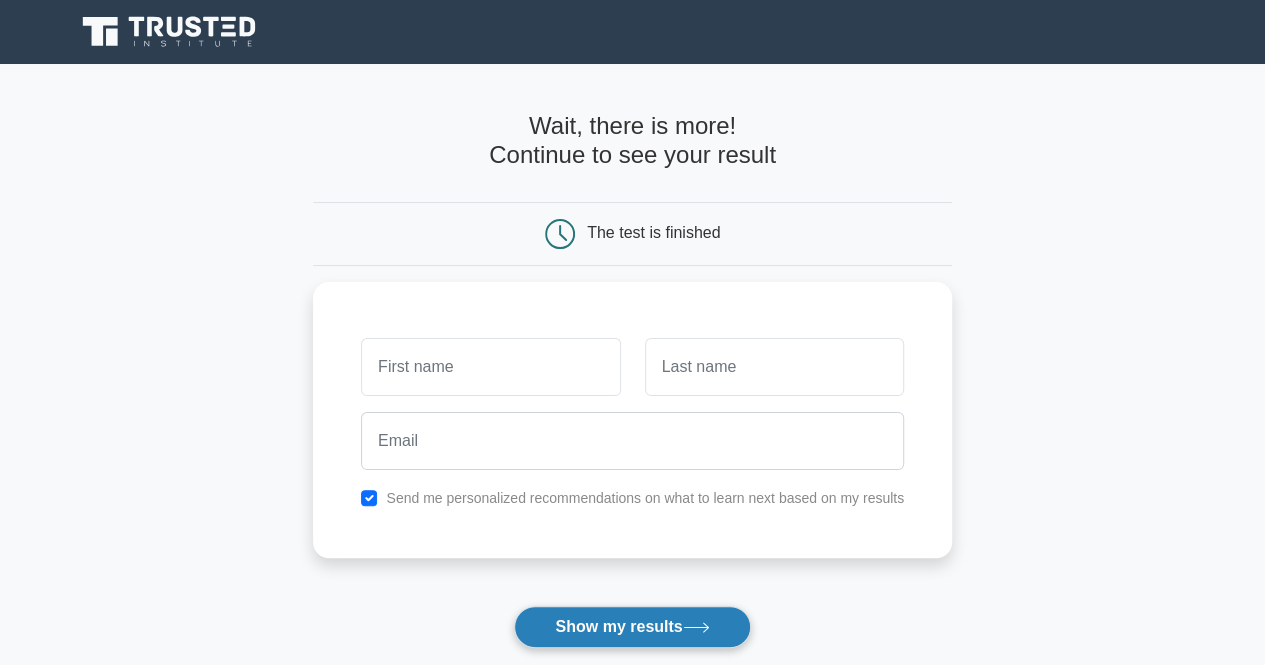click on "Show my results" at bounding box center (632, 627) 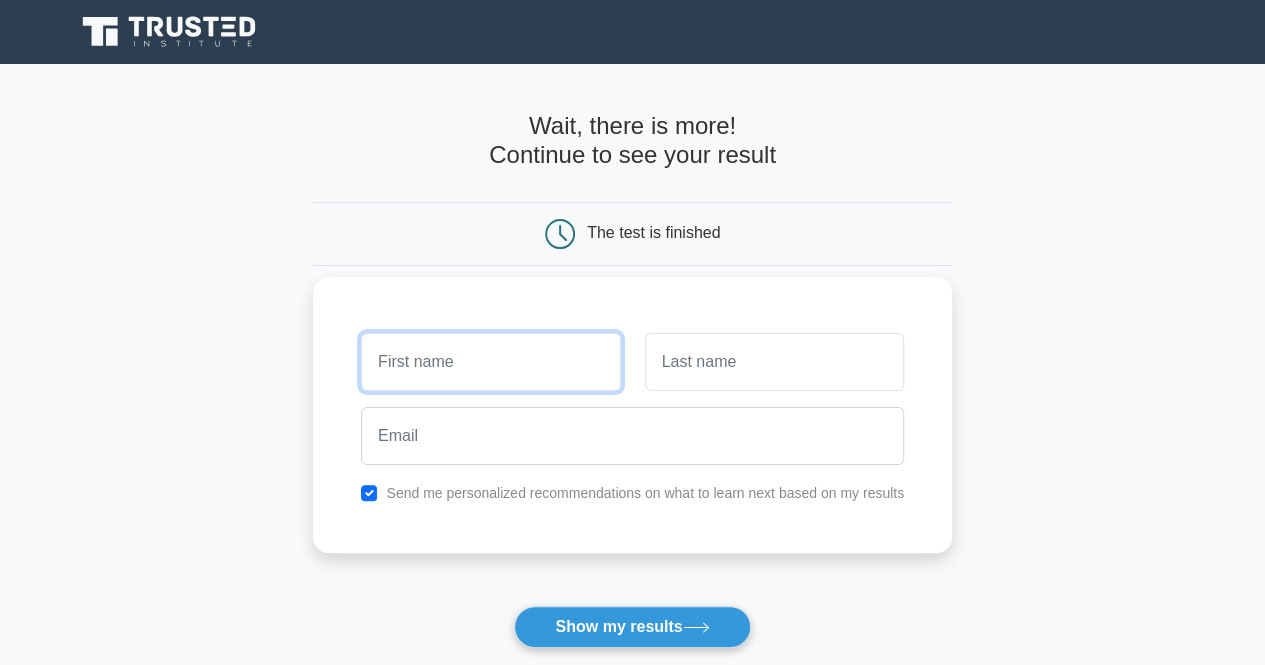 click at bounding box center [490, 362] 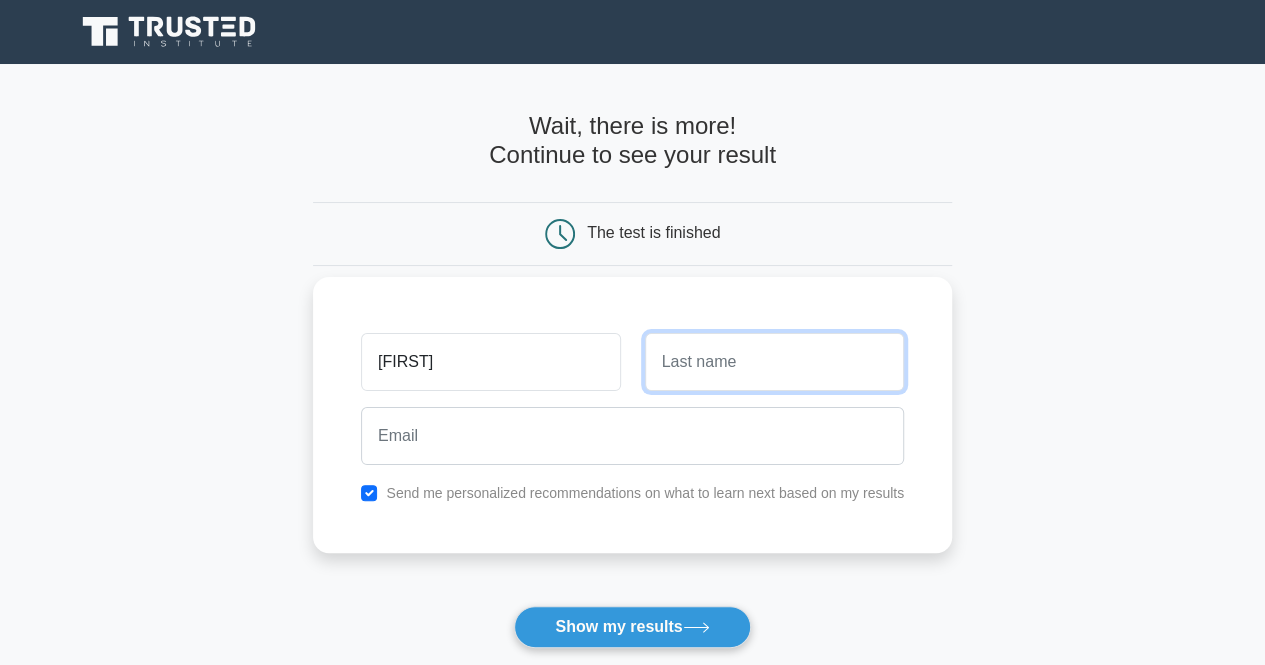 click at bounding box center (774, 362) 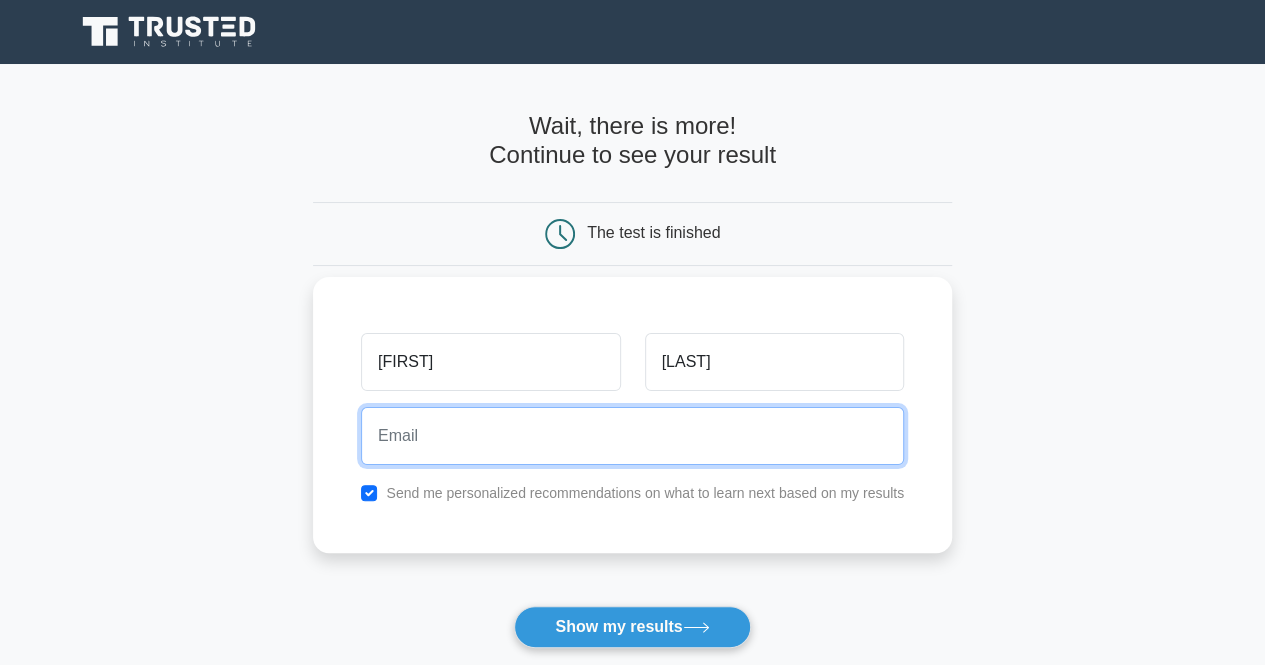 click at bounding box center [632, 436] 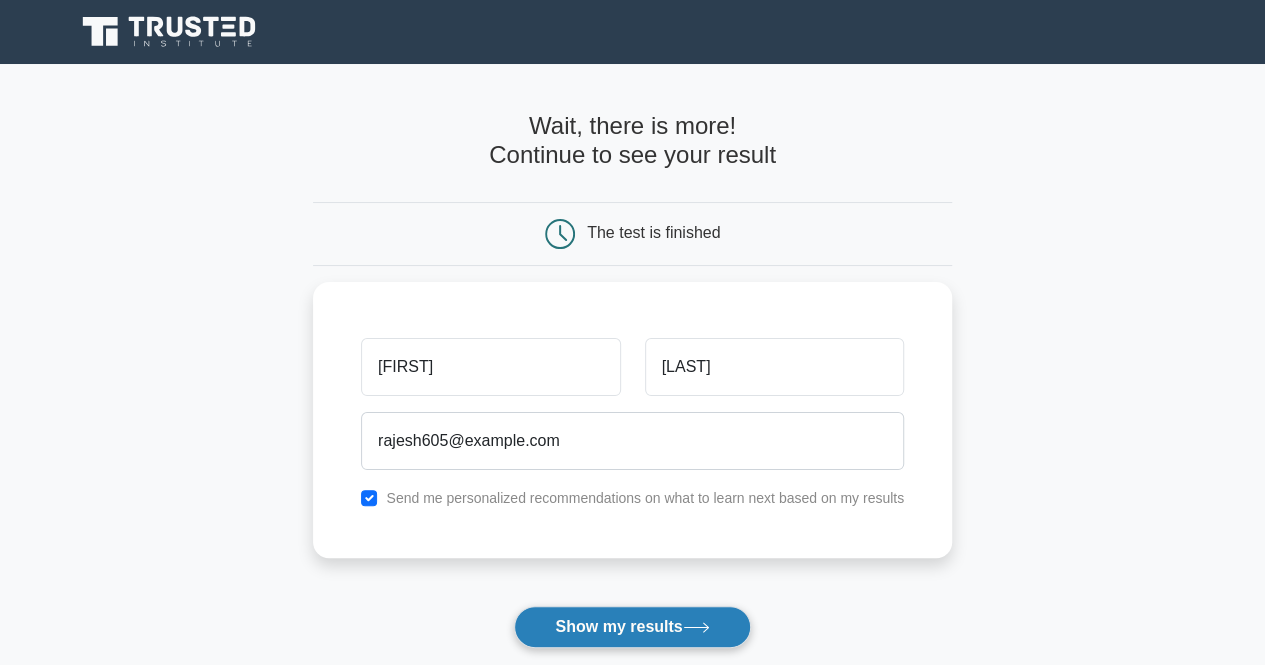 click on "Show my results" at bounding box center [632, 627] 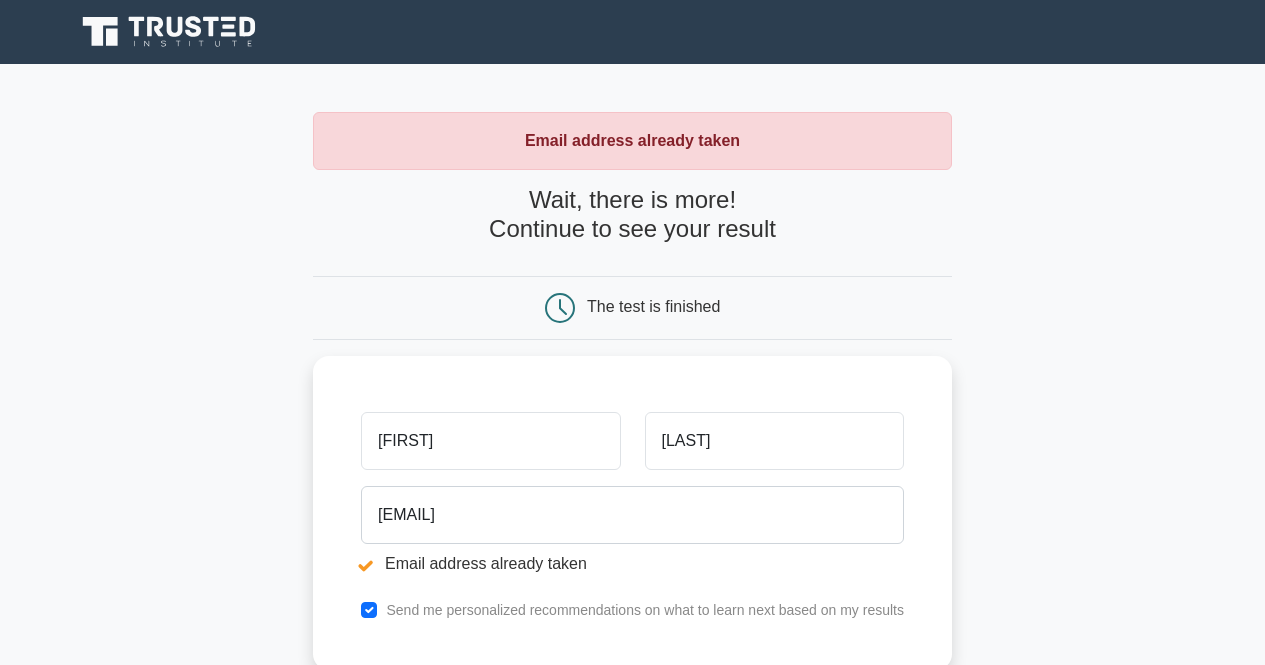 scroll, scrollTop: 0, scrollLeft: 0, axis: both 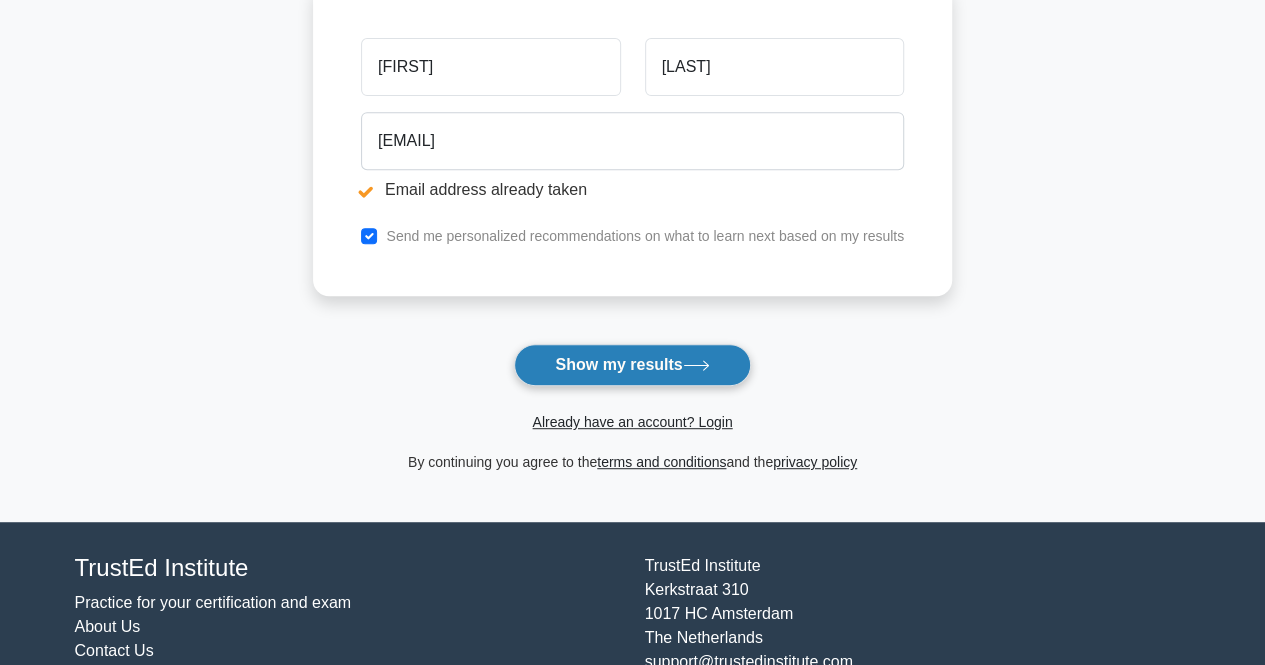 click on "Show my results" at bounding box center [632, 365] 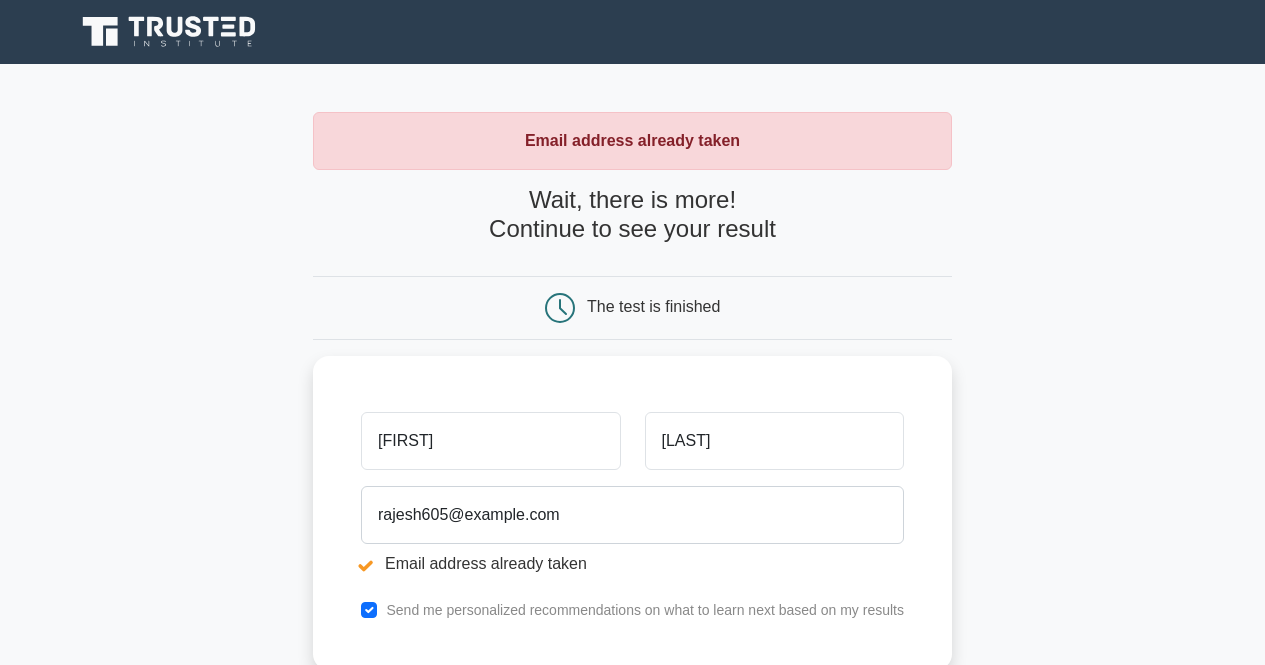 scroll, scrollTop: 0, scrollLeft: 0, axis: both 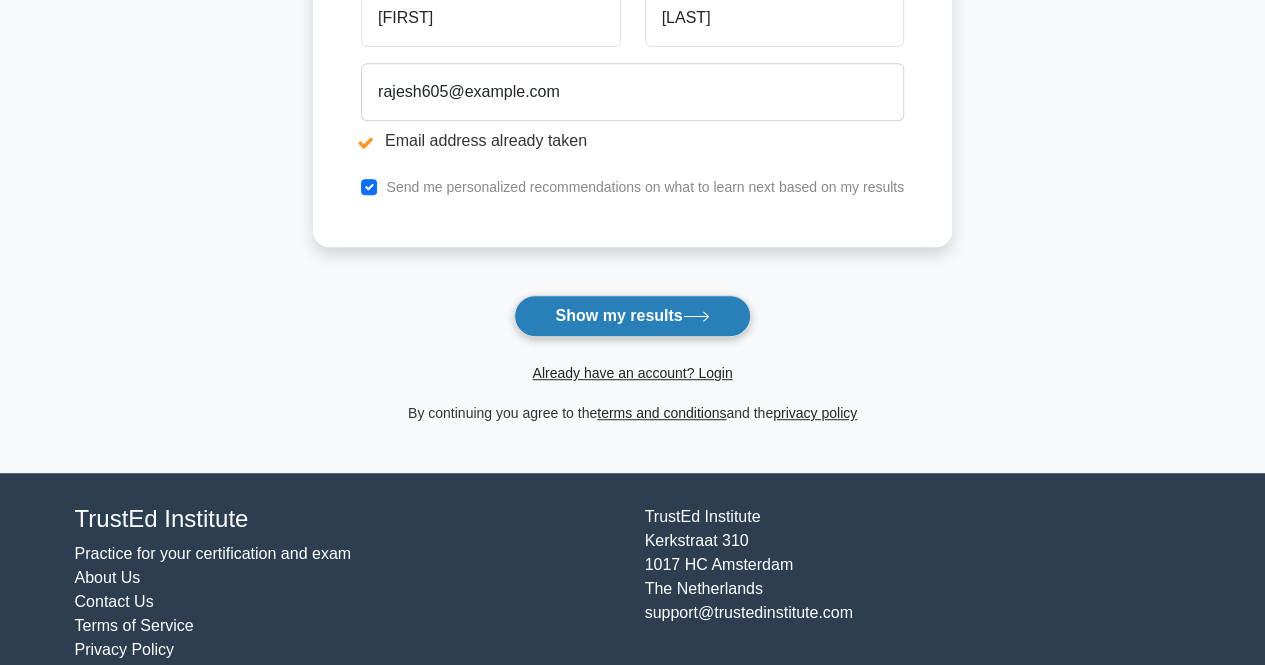 click on "Show my results" at bounding box center (632, 316) 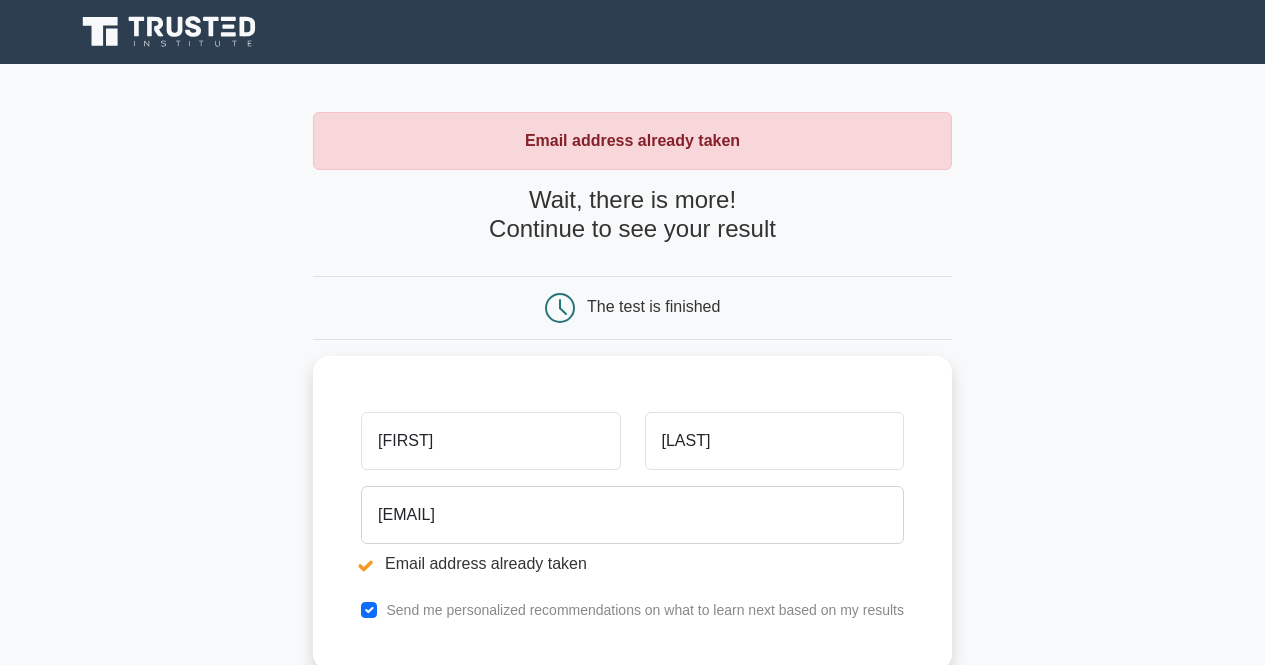 scroll, scrollTop: 0, scrollLeft: 0, axis: both 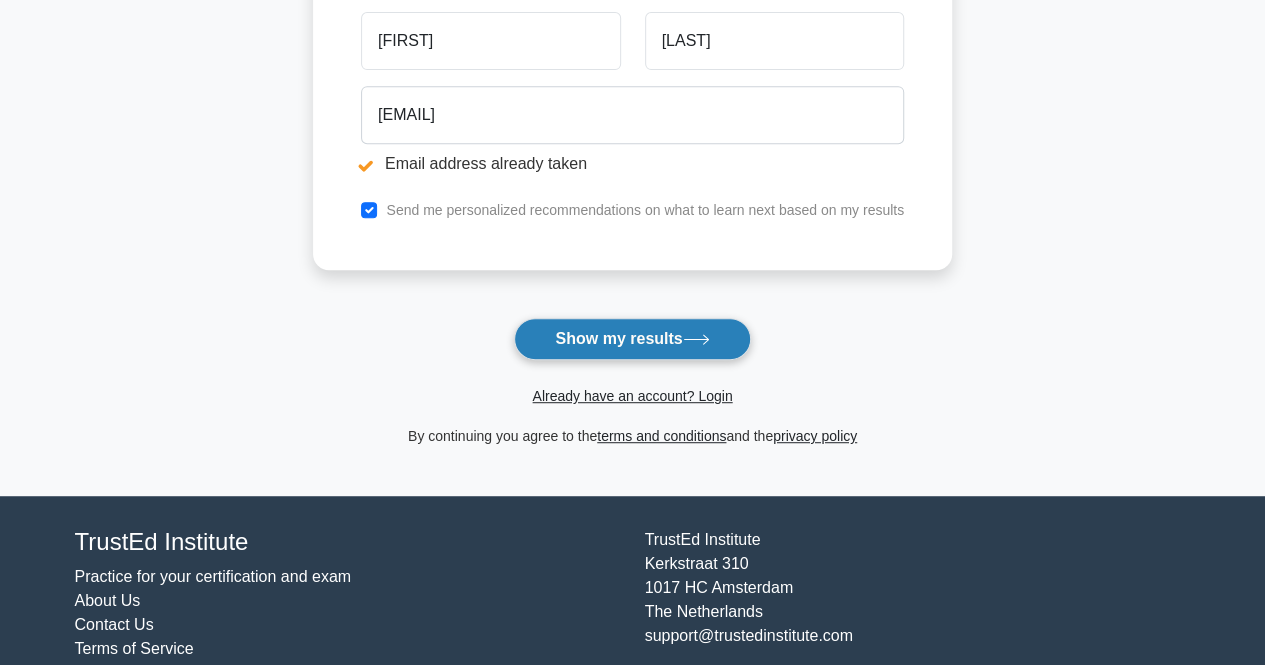 click on "Show my results" at bounding box center (632, 339) 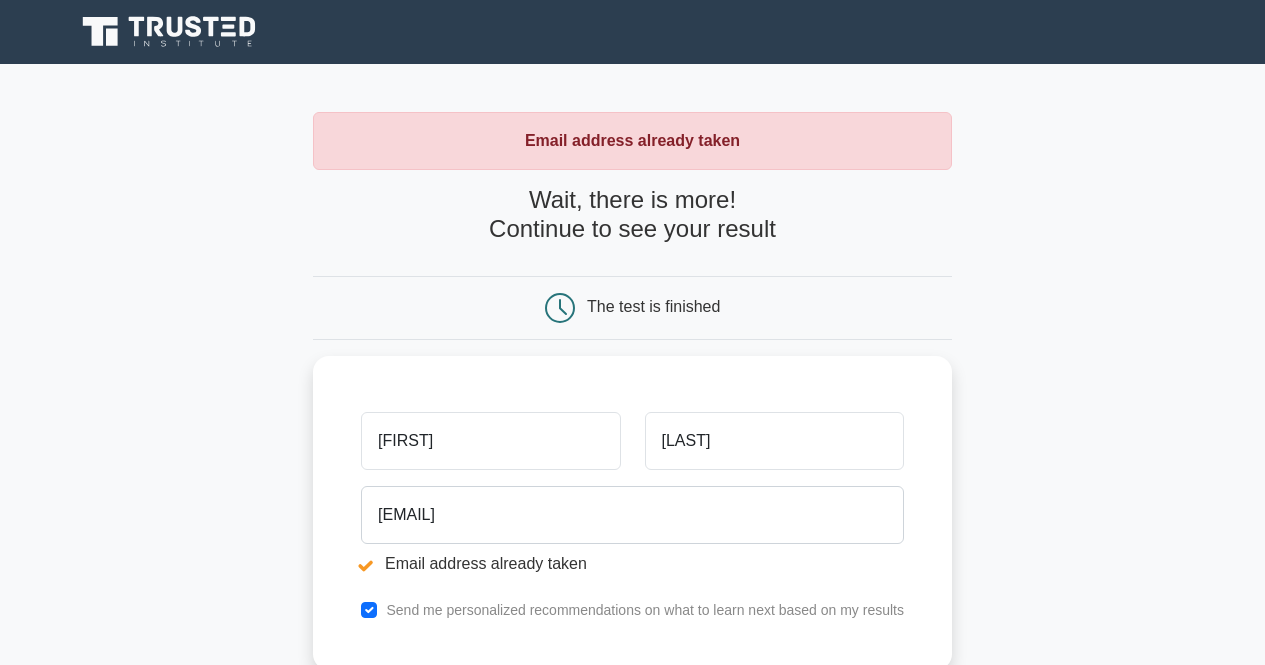 scroll, scrollTop: 0, scrollLeft: 0, axis: both 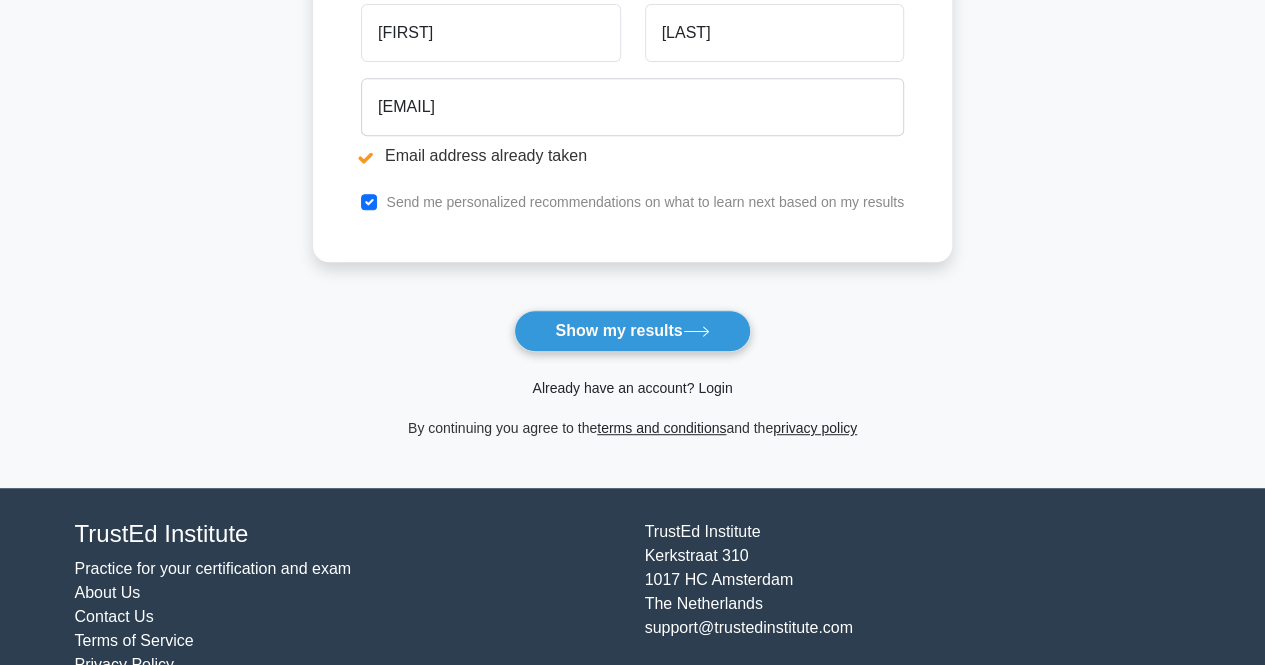 click on "Already have an account? Login" at bounding box center (632, 388) 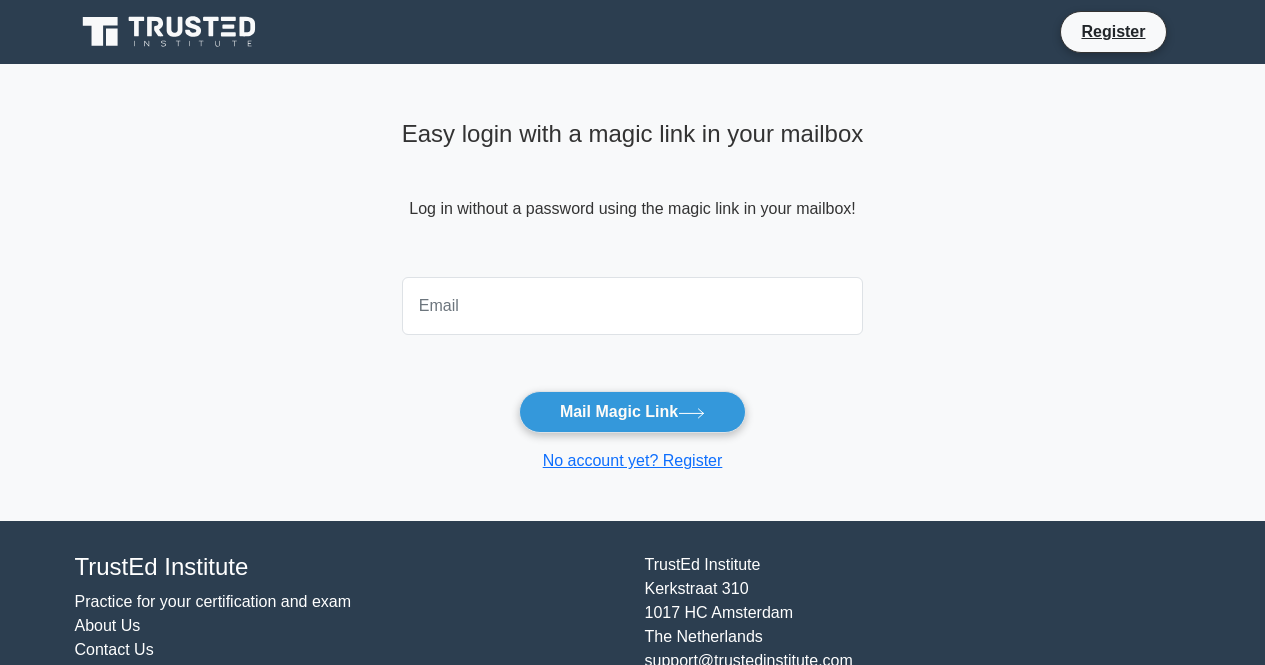 scroll, scrollTop: 0, scrollLeft: 0, axis: both 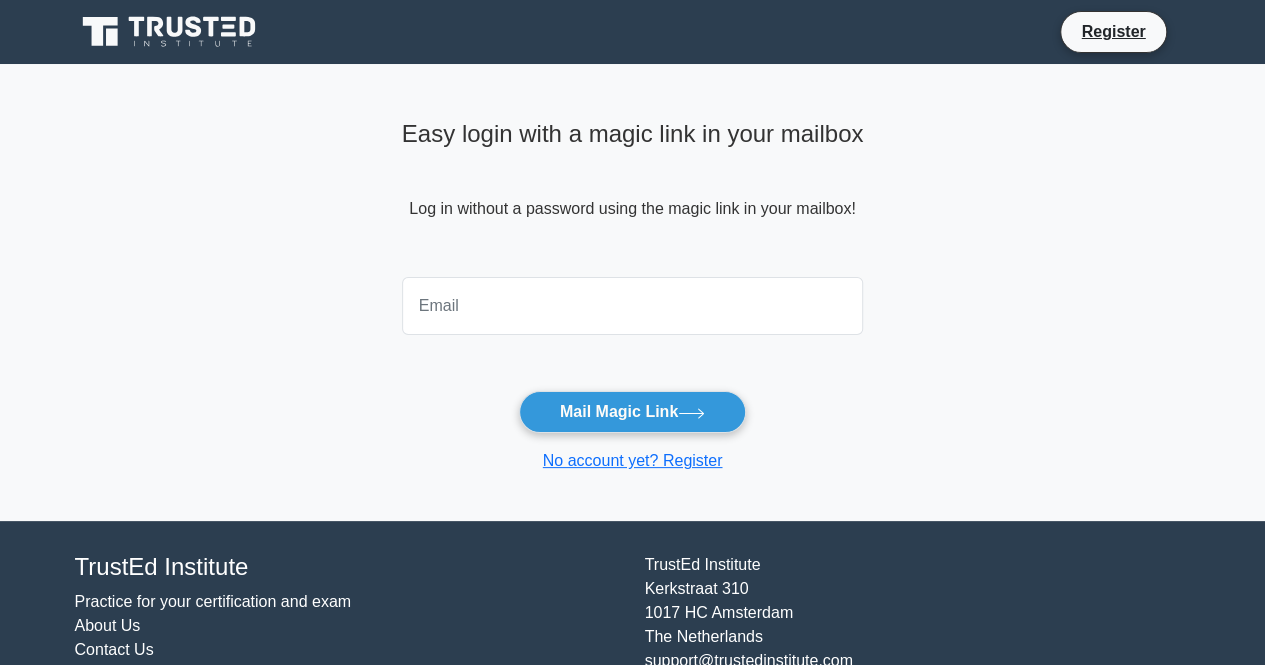 click at bounding box center [633, 306] 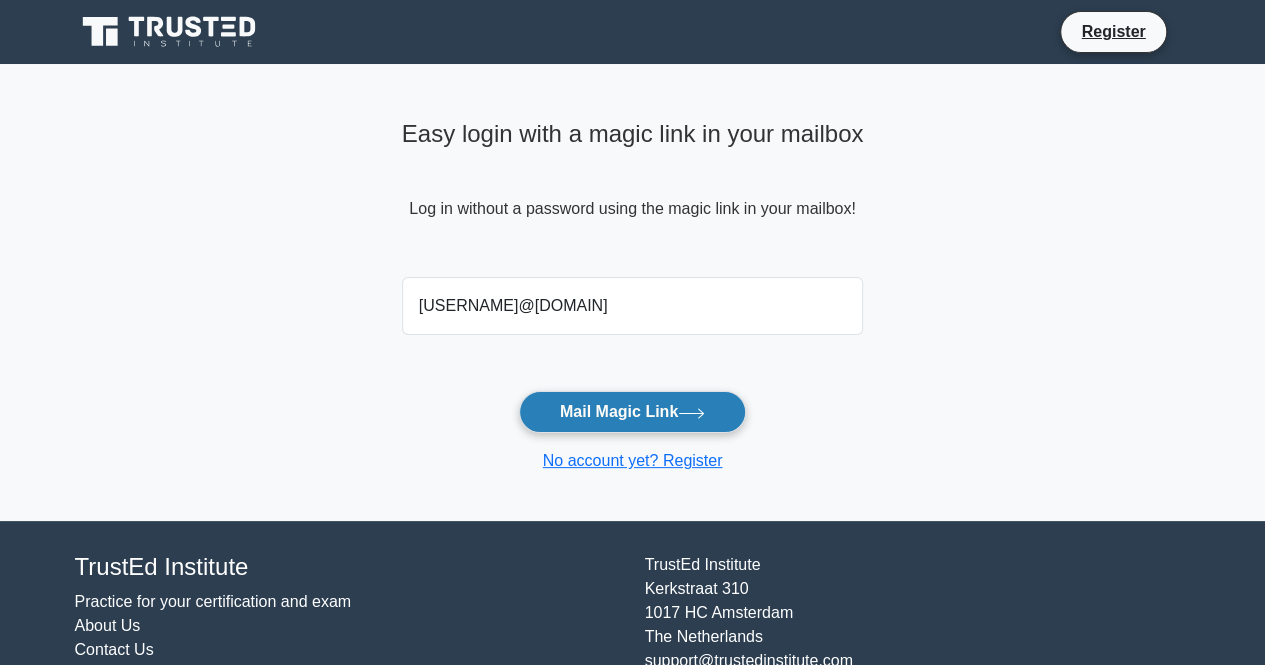 click on "Mail Magic Link" at bounding box center (632, 412) 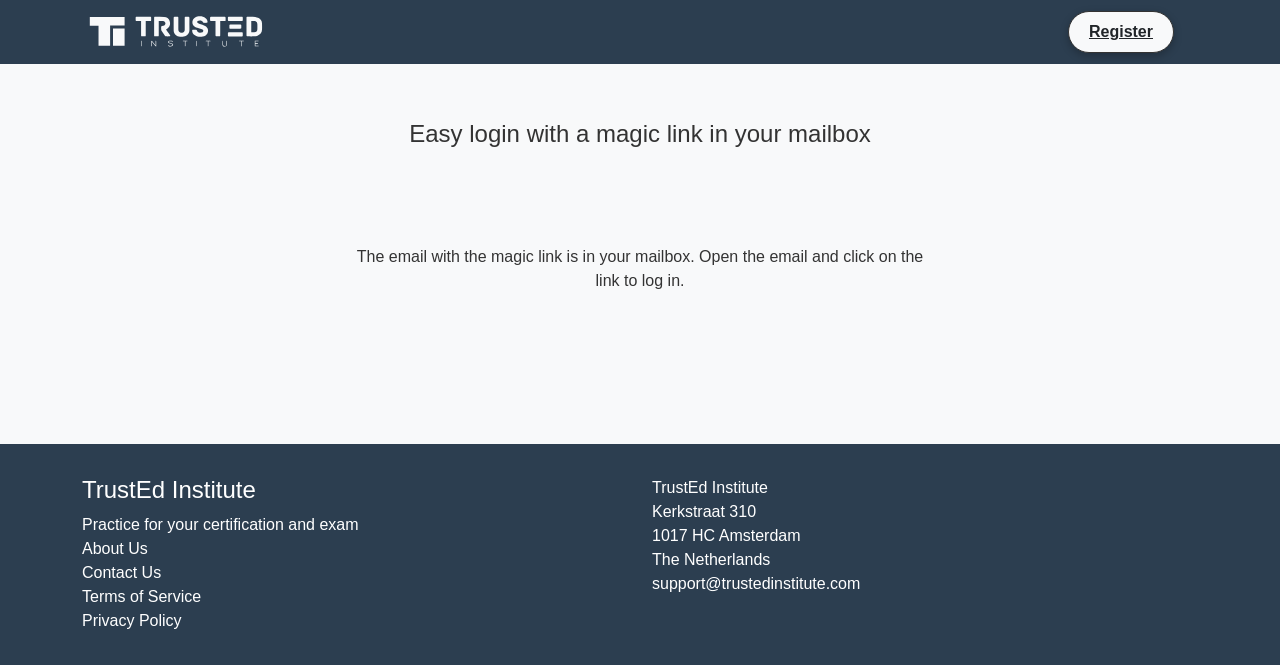 scroll, scrollTop: 0, scrollLeft: 0, axis: both 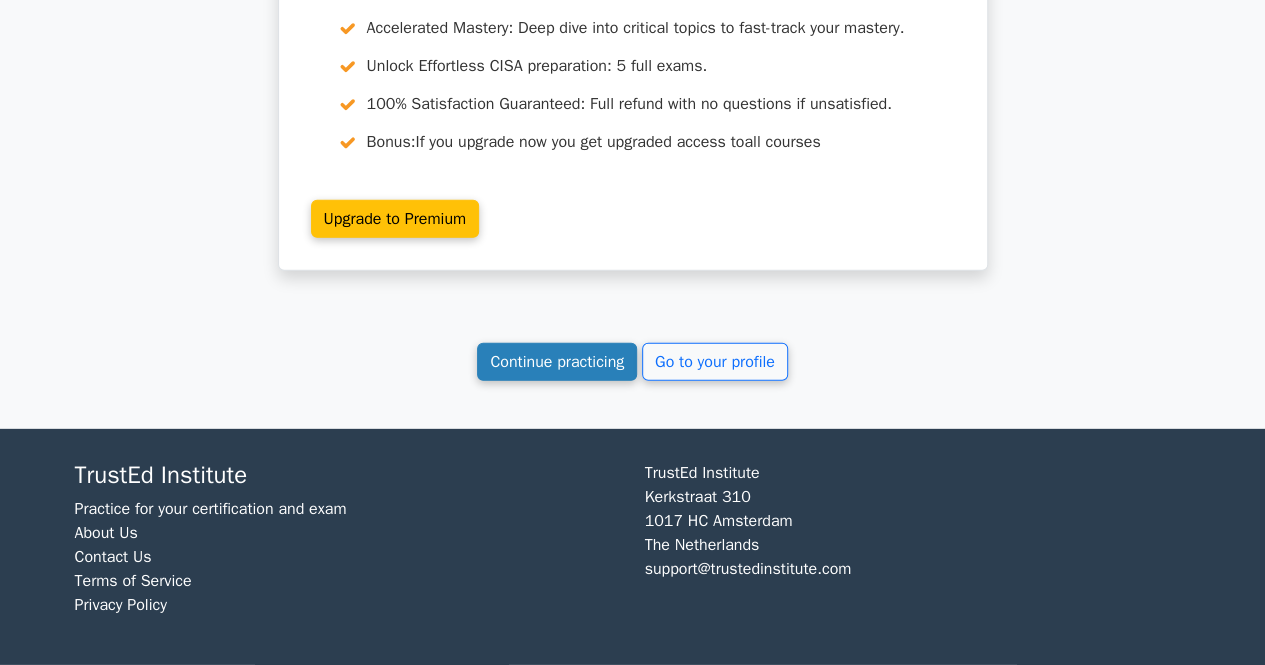 click on "Continue practicing" at bounding box center (557, 362) 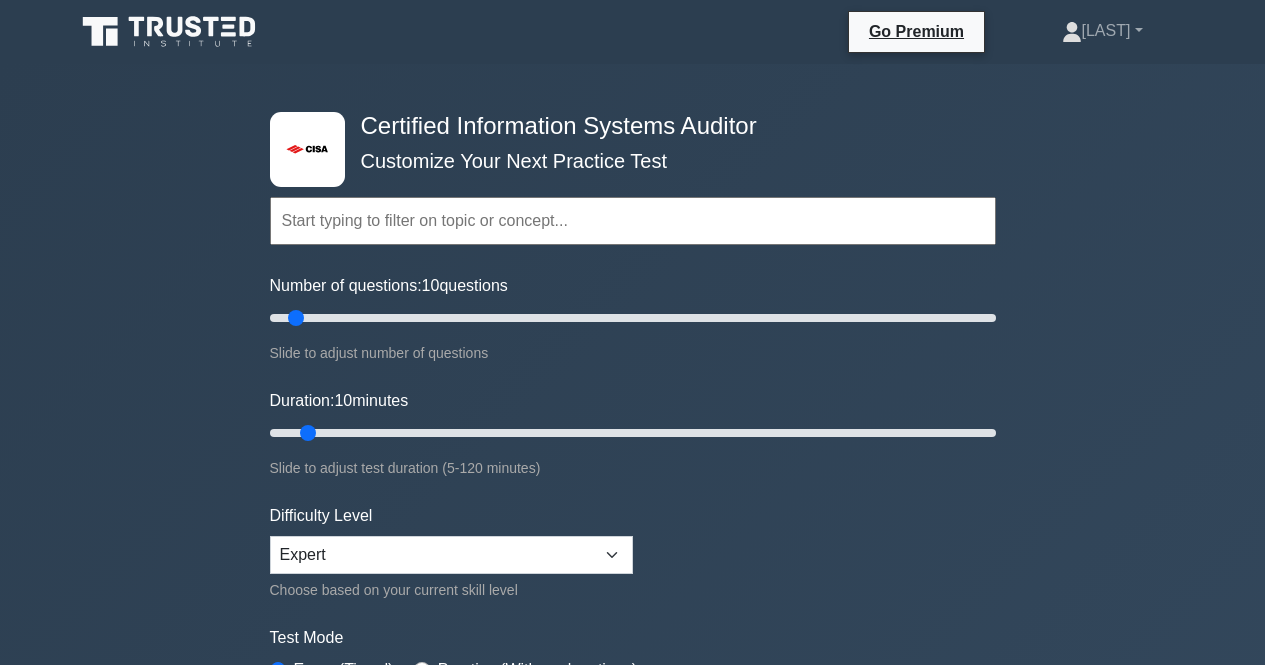 scroll, scrollTop: 0, scrollLeft: 0, axis: both 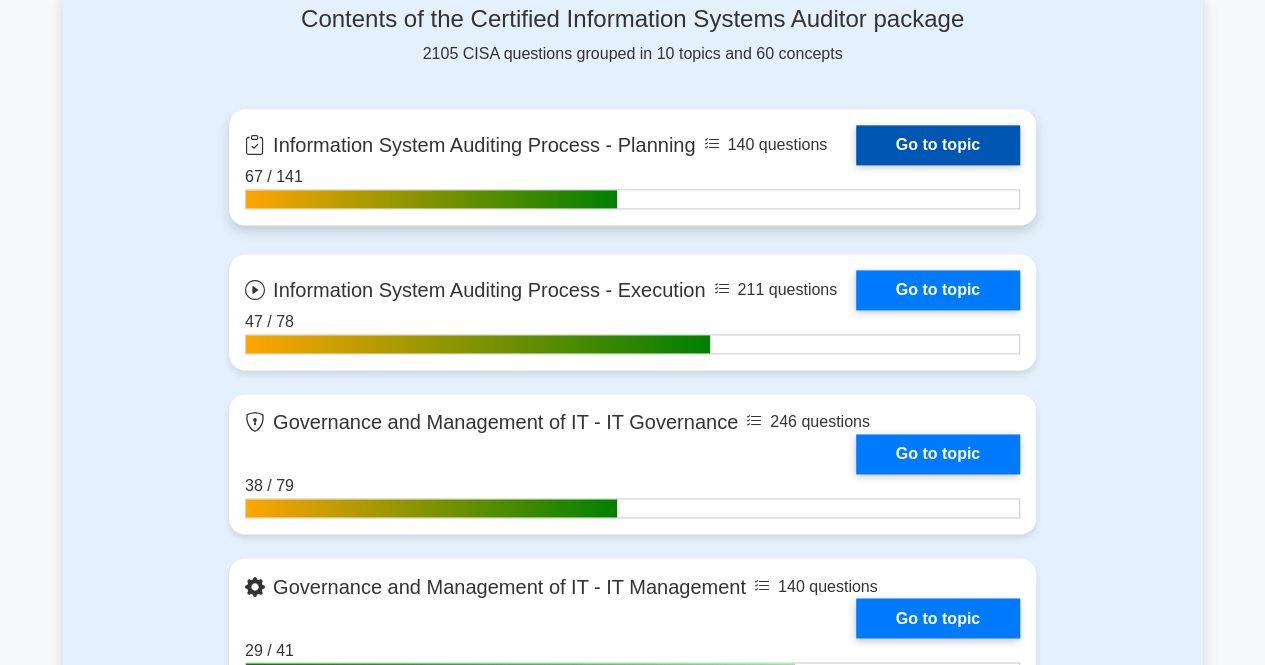 click on "Go to topic" at bounding box center (938, 145) 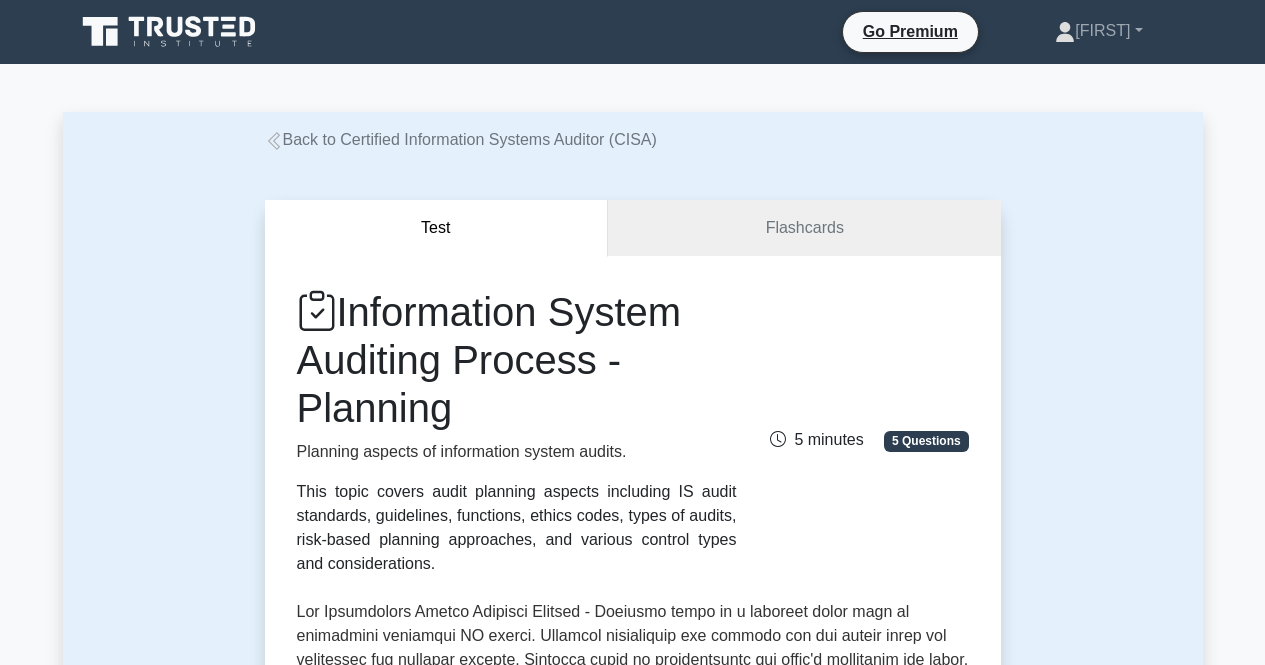 scroll, scrollTop: 0, scrollLeft: 0, axis: both 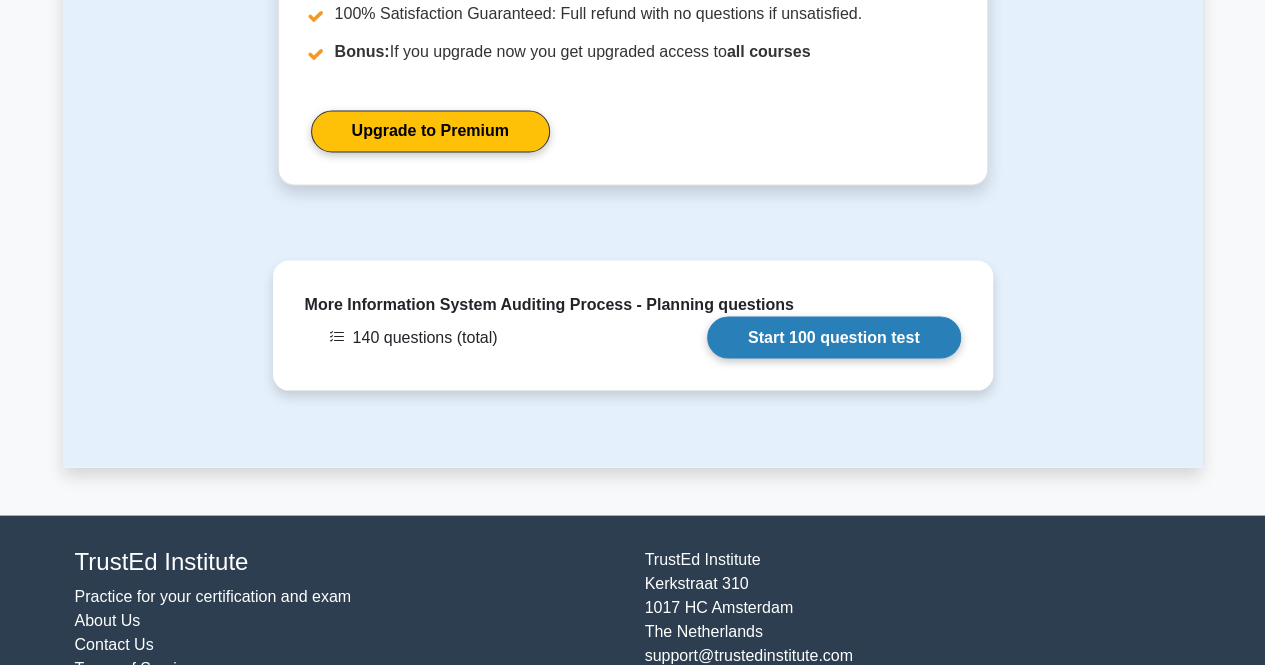 click on "Start 100 question test" at bounding box center [834, 337] 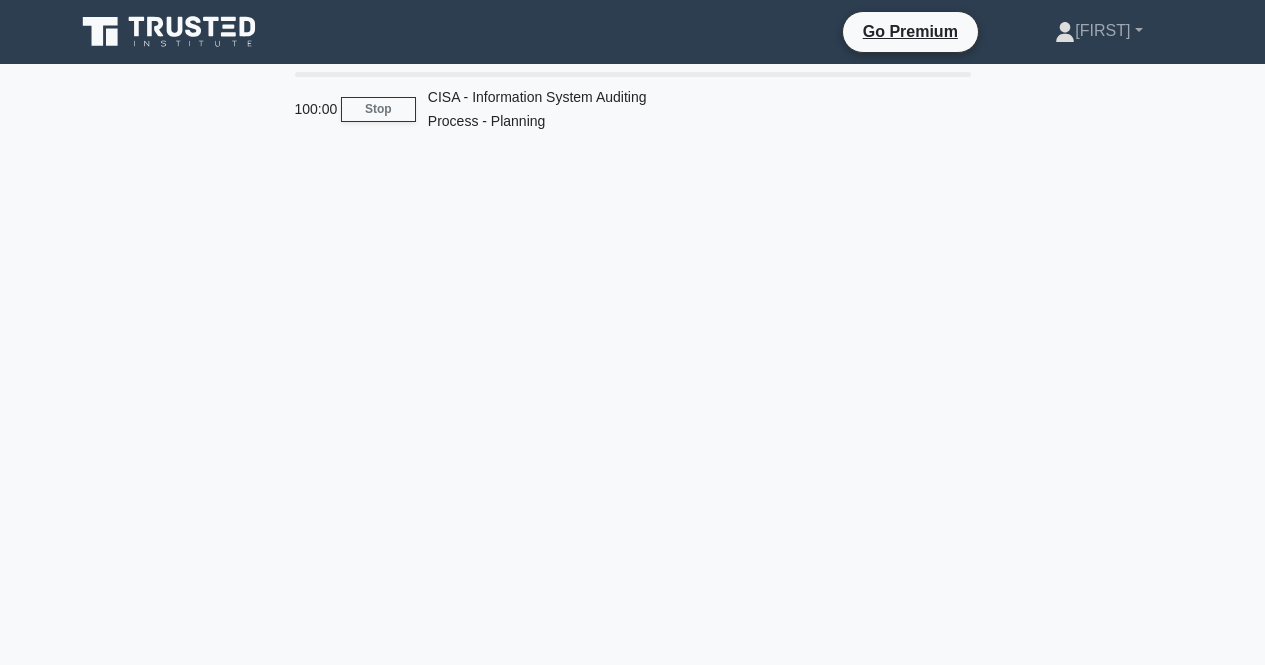 scroll, scrollTop: 0, scrollLeft: 0, axis: both 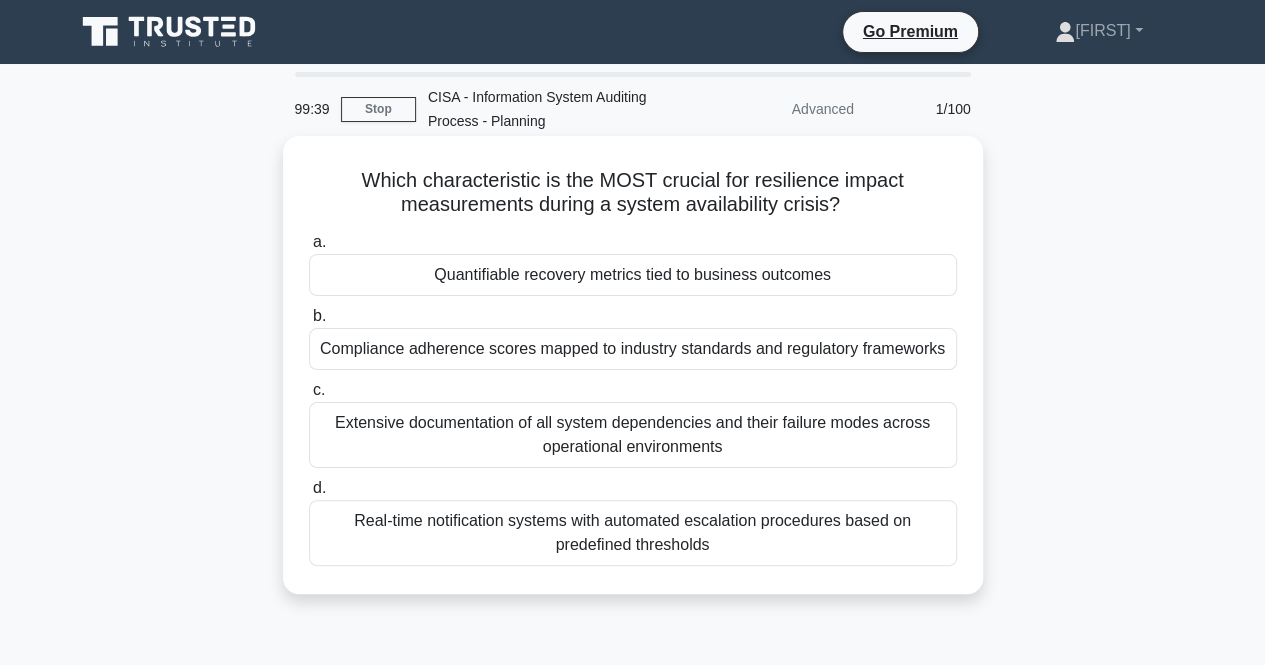 click on "Real-time notification systems with automated escalation procedures based on predefined thresholds" at bounding box center (633, 533) 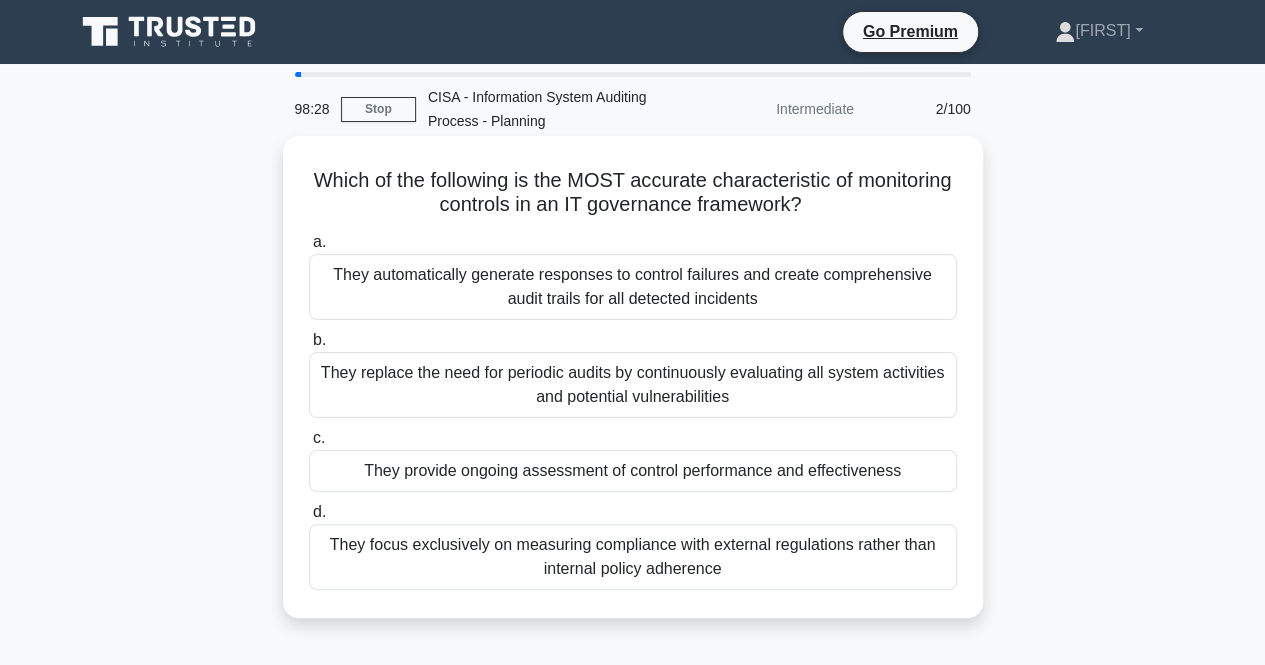 click on "They automatically generate responses to control failures and create comprehensive audit trails for all detected incidents" at bounding box center [633, 287] 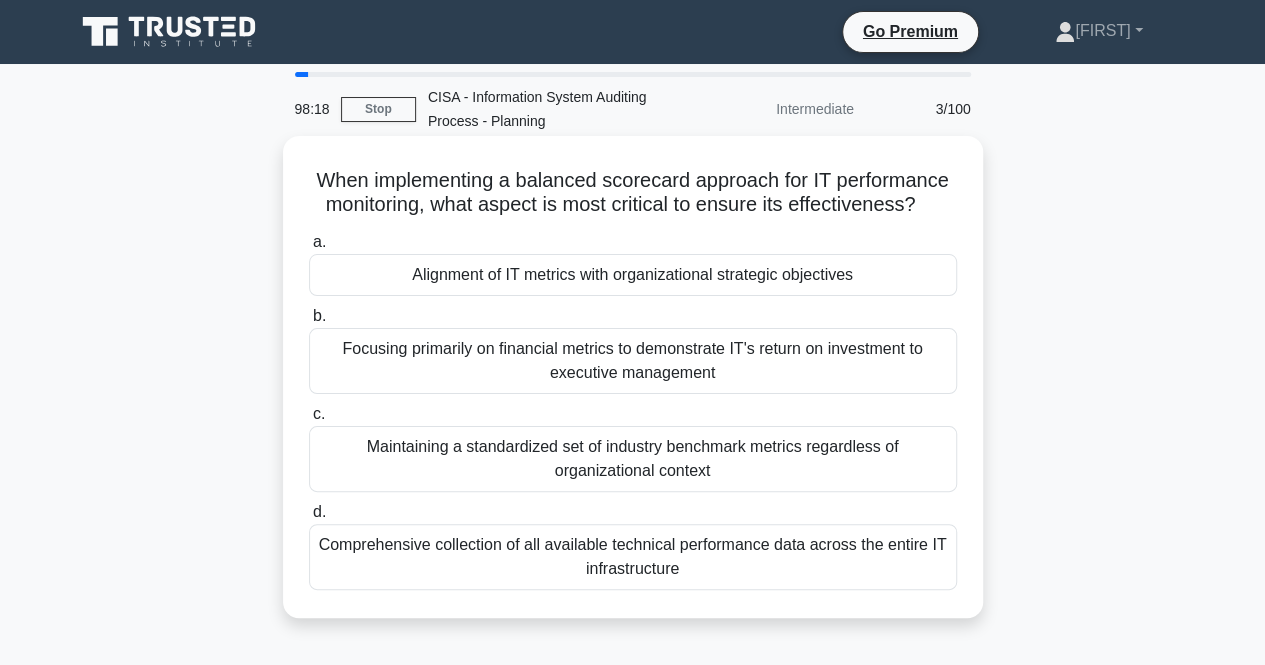 click on "Alignment of IT metrics with organizational strategic objectives" at bounding box center (633, 275) 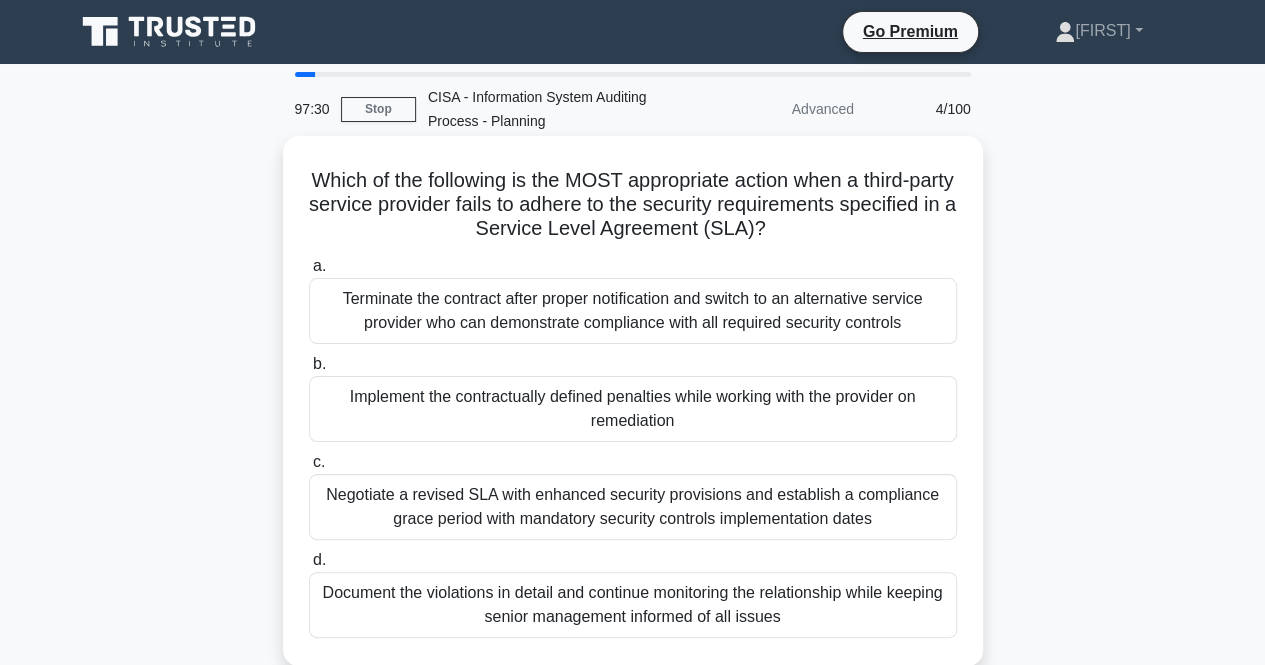 click on "Terminate the contract after proper notification and switch to an alternative service provider who can demonstrate compliance with all required security controls" at bounding box center [633, 311] 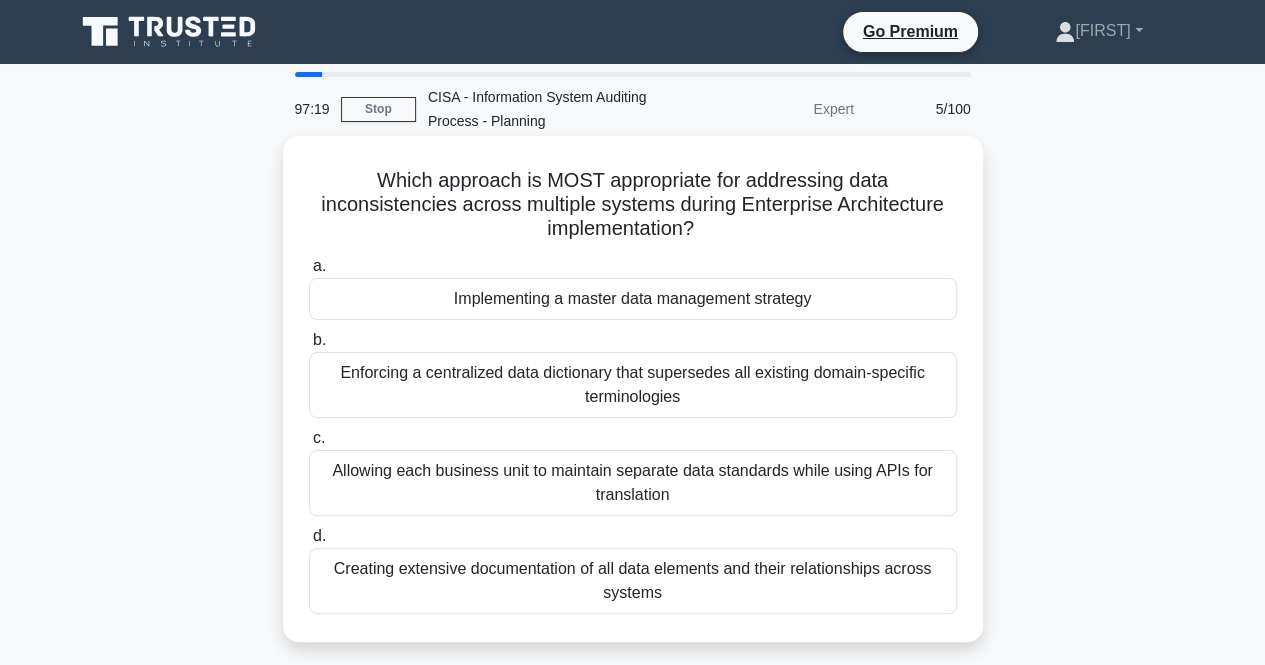 click on "Implementing a master data management strategy" at bounding box center (633, 299) 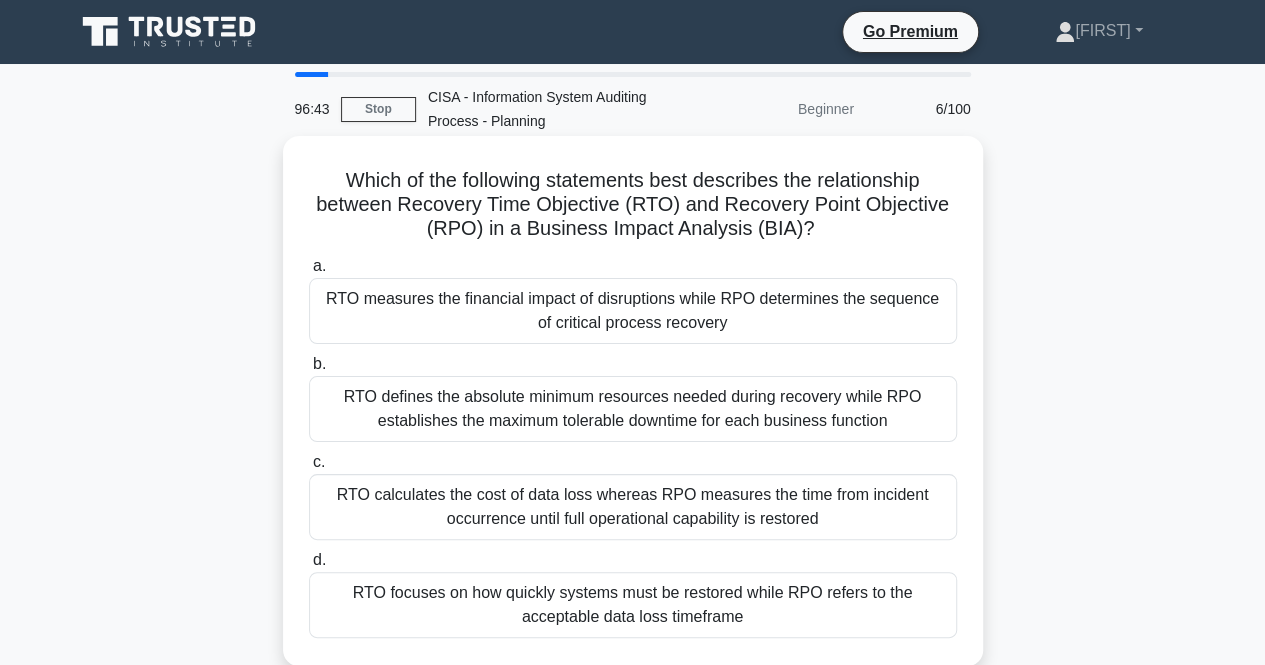 click on "RTO focuses on how quickly systems must be restored while RPO refers to the acceptable data loss timeframe" at bounding box center (633, 605) 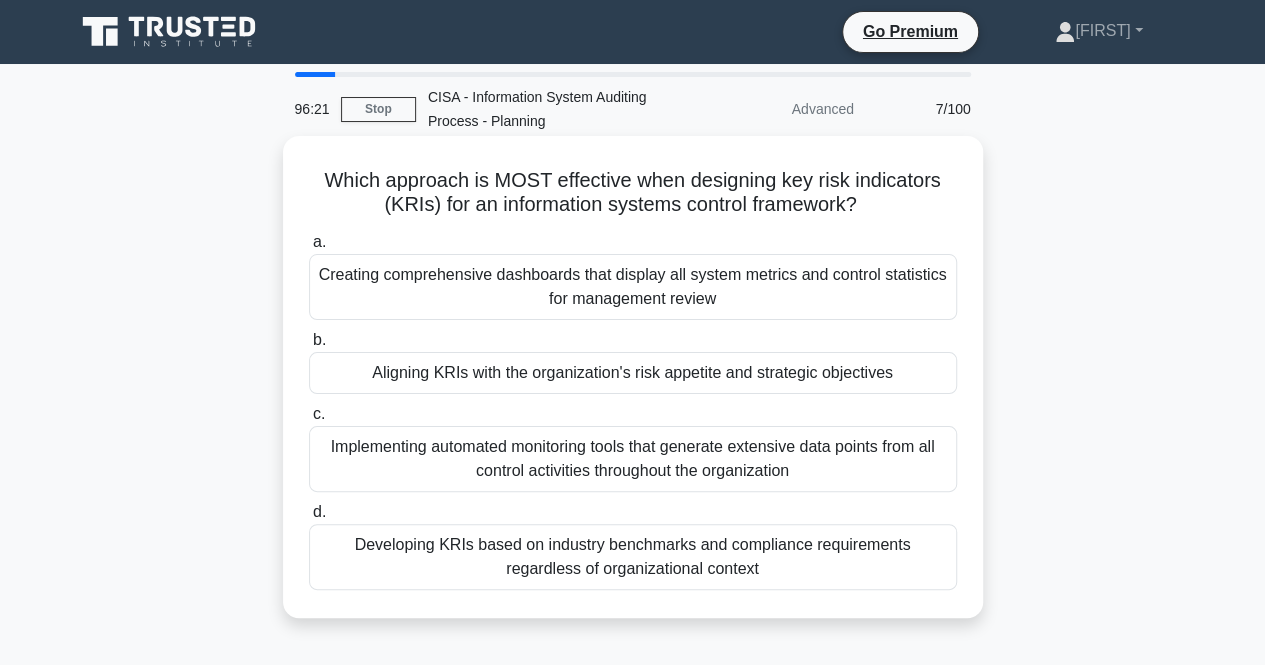 click on "Aligning KRIs with the organization's risk appetite and strategic objectives" at bounding box center [633, 373] 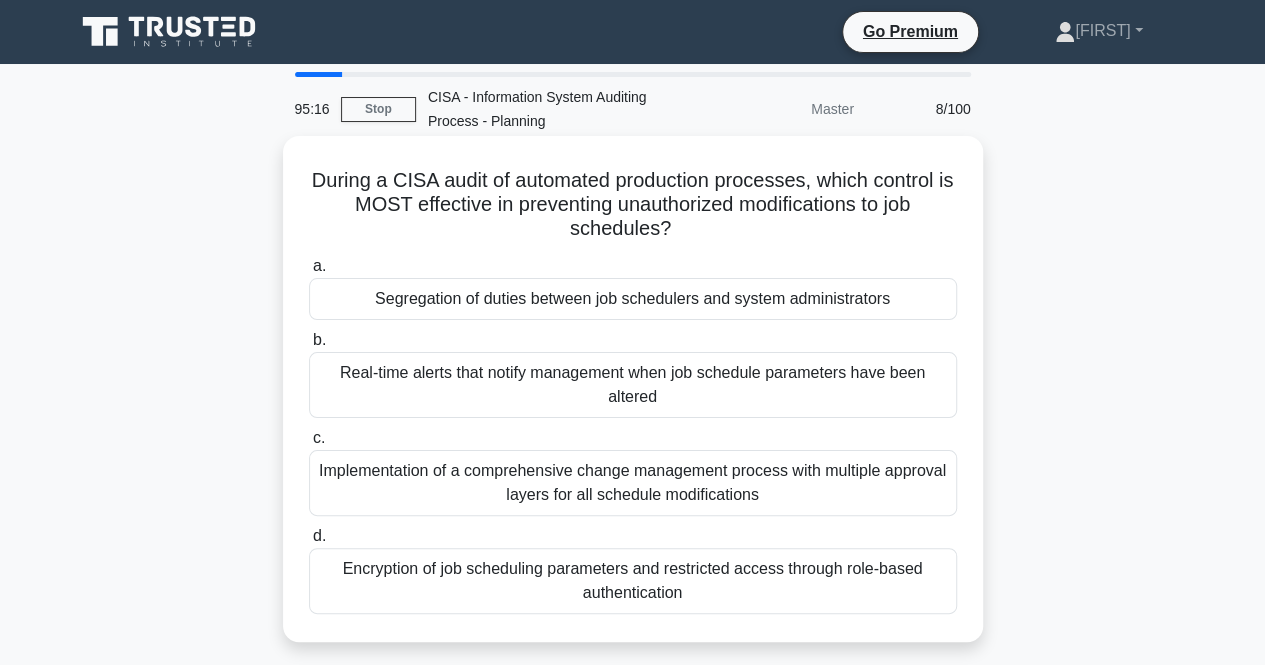 click on "Segregation of duties between job schedulers and system administrators" at bounding box center [633, 299] 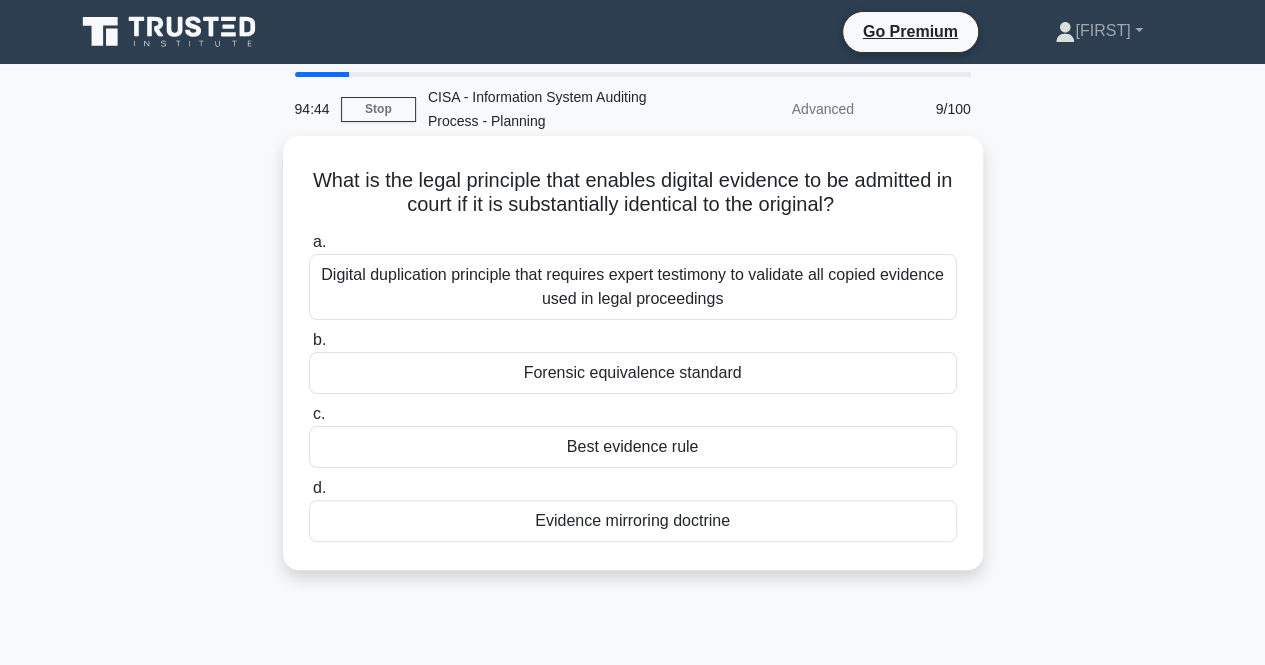 click on "Forensic equivalence standard" at bounding box center [633, 373] 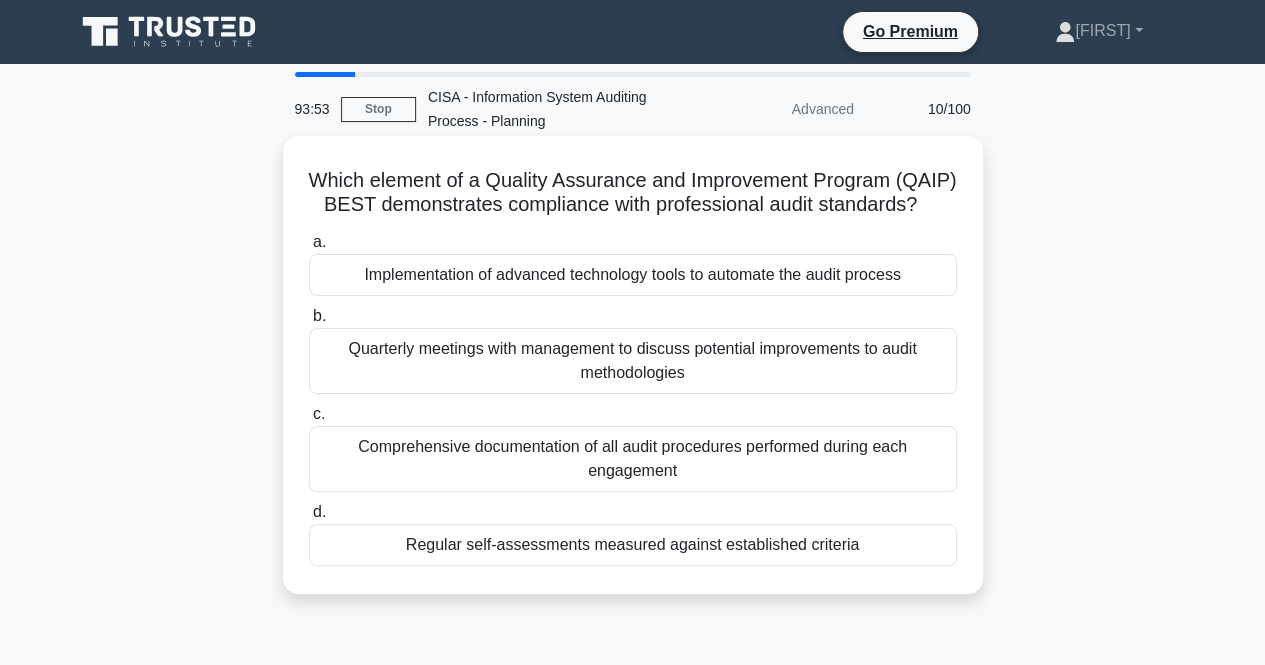 click on "Quarterly meetings with management to discuss potential improvements to audit methodologies" at bounding box center [633, 361] 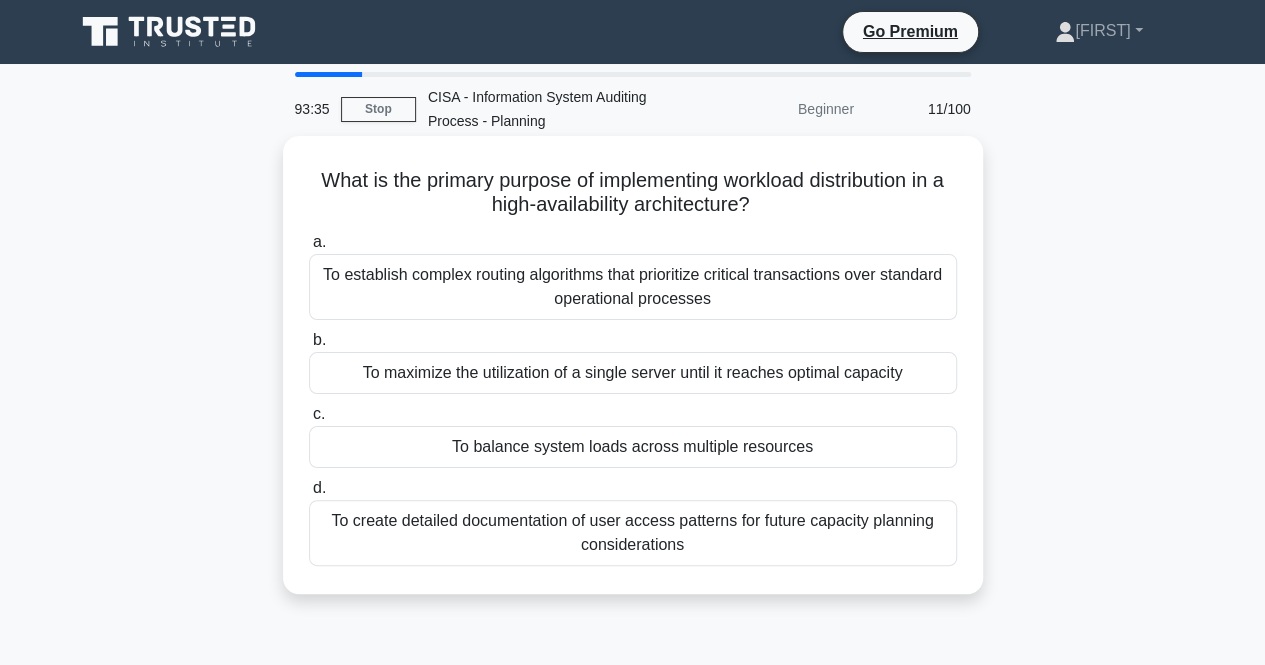 click on "To establish complex routing algorithms that prioritize critical transactions over standard operational processes" at bounding box center [633, 287] 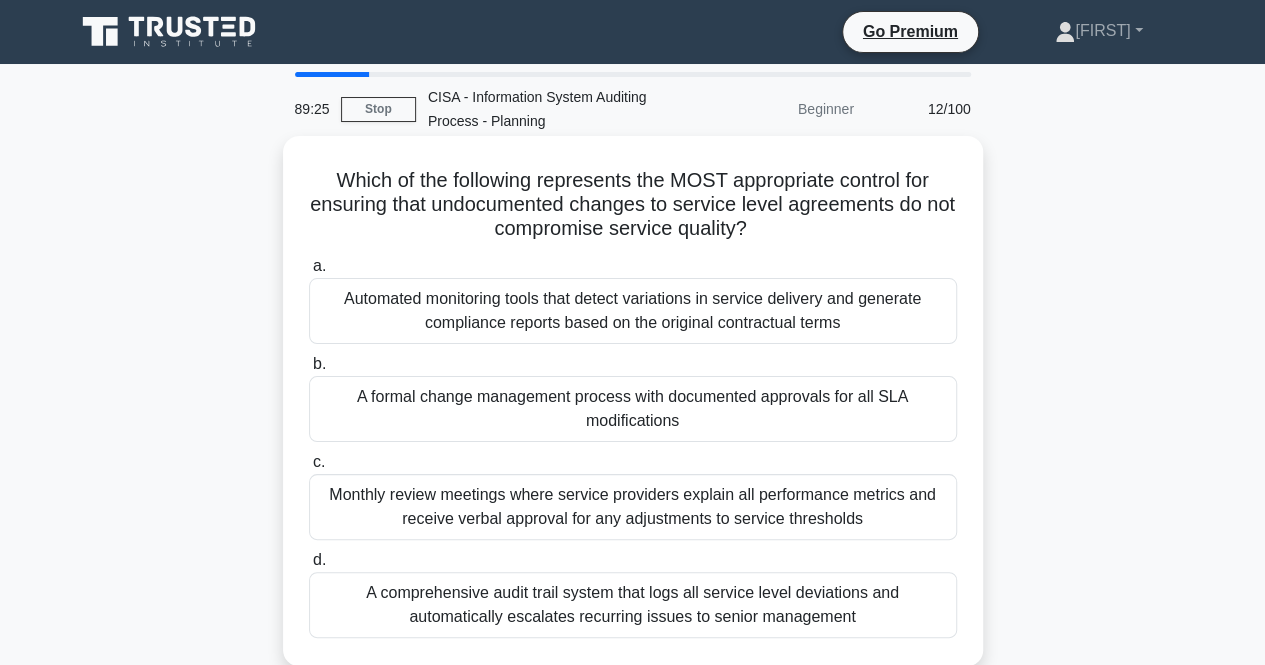 click on "Monthly review meetings where service providers explain all performance metrics and receive verbal approval for any adjustments to service thresholds" at bounding box center (633, 507) 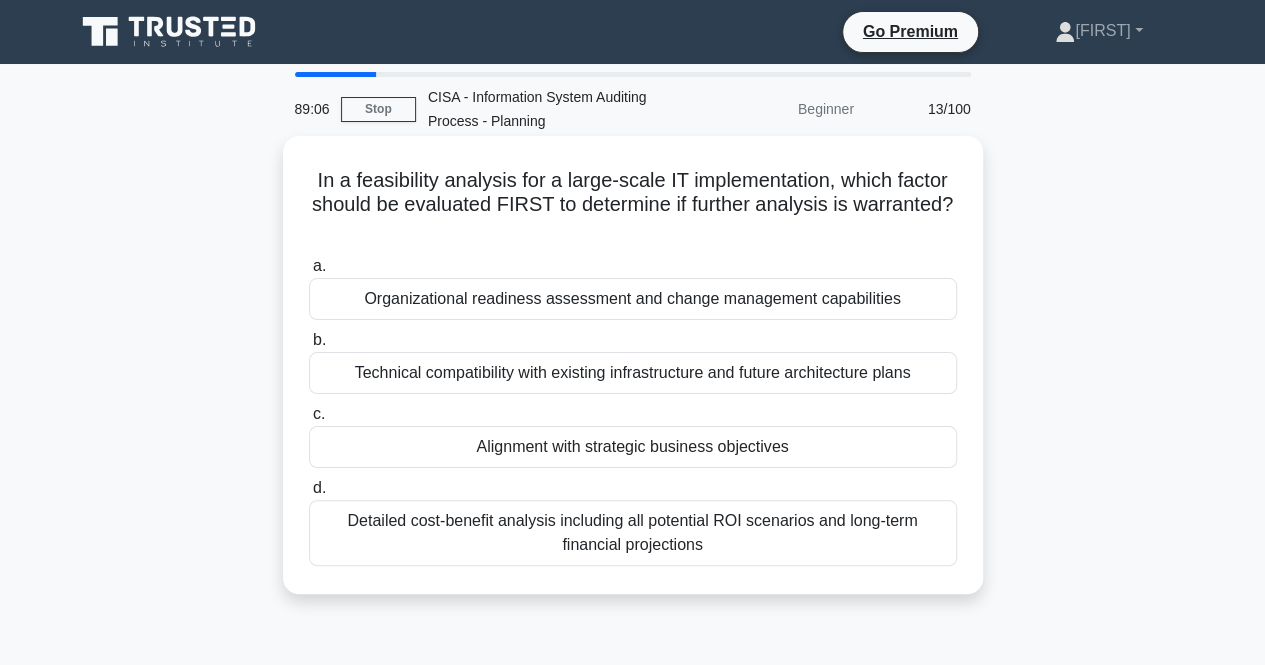 click on "Alignment with strategic business objectives" at bounding box center [633, 447] 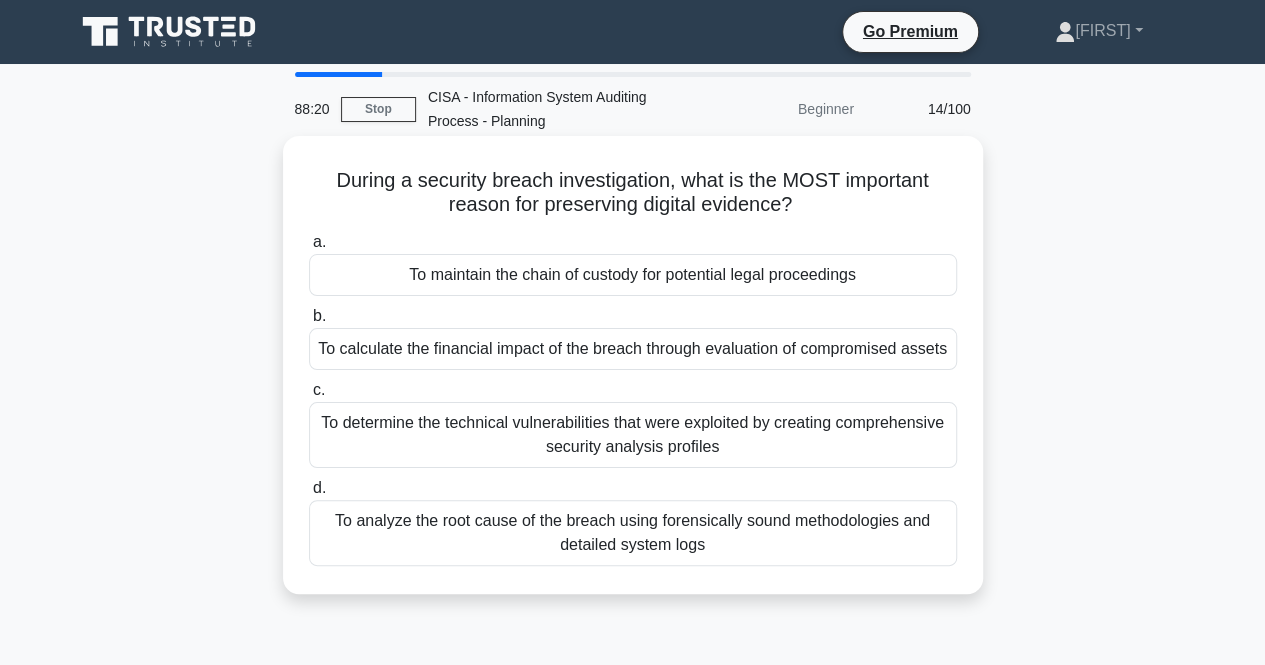 click on "To analyze the root cause of the breach using forensically sound methodologies and detailed system logs" at bounding box center [633, 533] 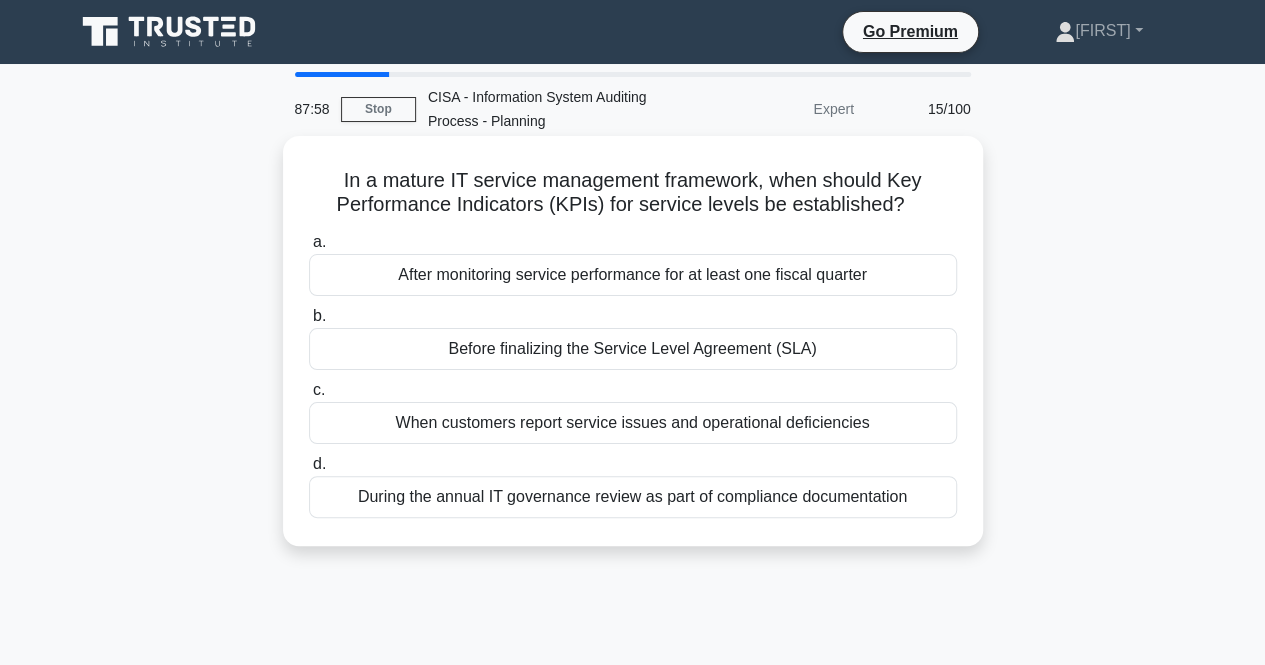click on "Before finalizing the Service Level Agreement (SLA)" at bounding box center (633, 349) 